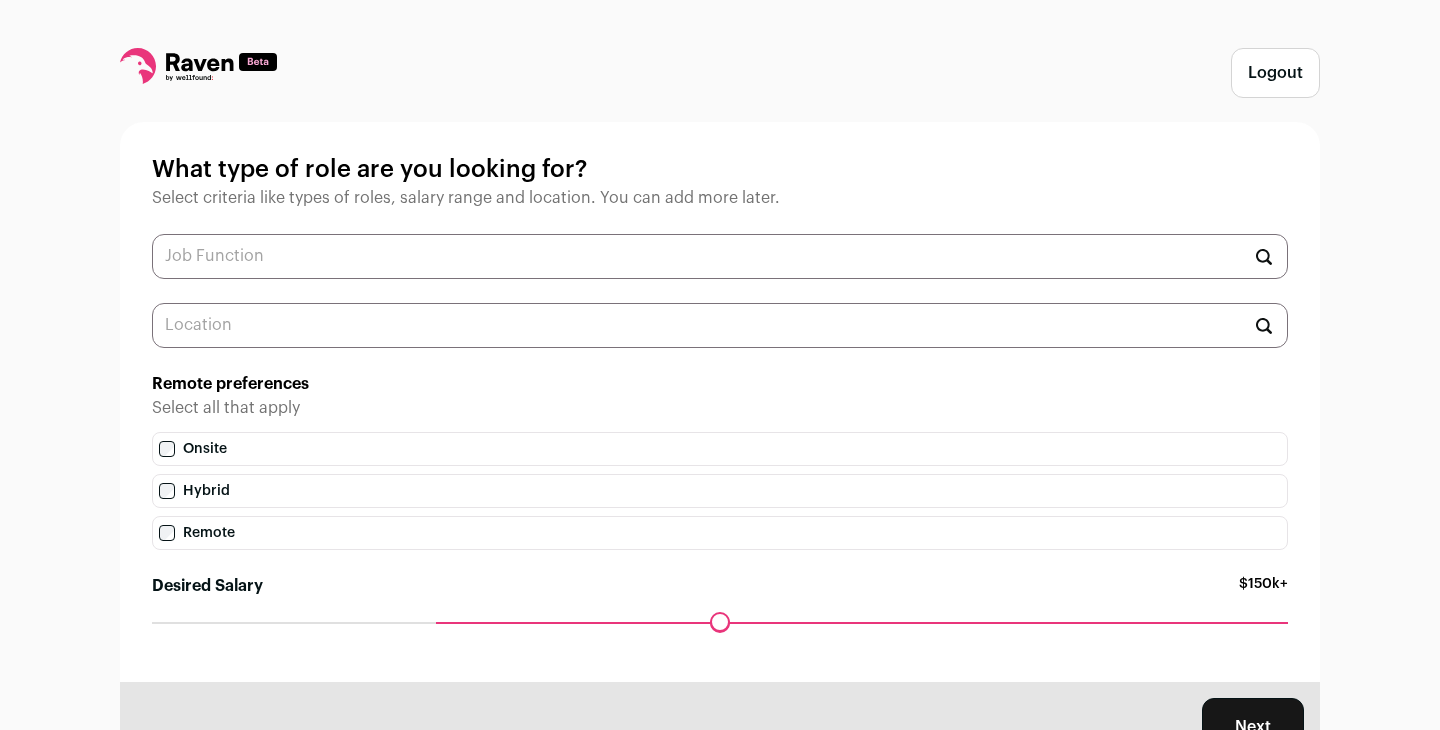 scroll, scrollTop: 0, scrollLeft: 0, axis: both 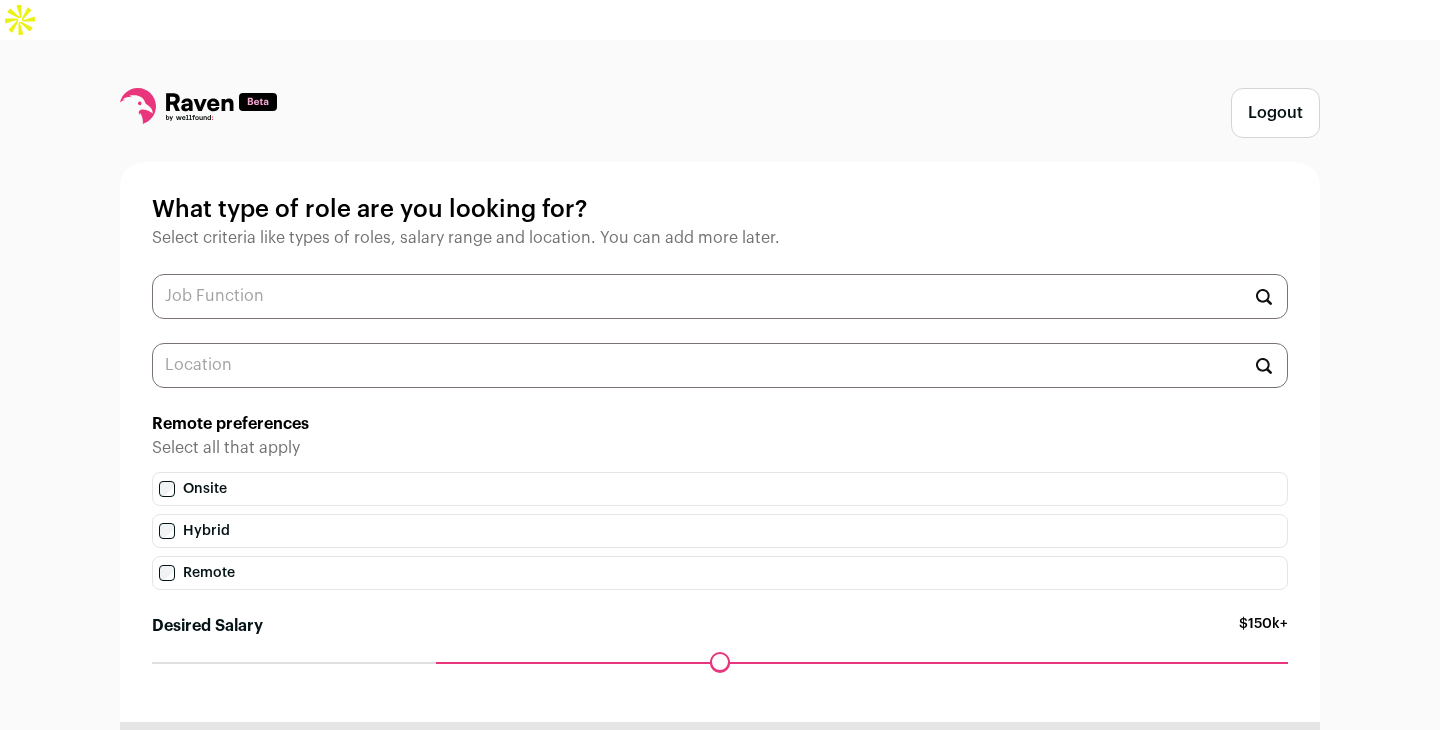 click on "What type of role are you looking for?
Select criteria like types of roles, salary range and location. You can add more later.
Remote preferences
Select all that apply
Onsite
Hybrid
Remote
Desired Salary
$150k+
Maximum desired salary
******" at bounding box center (720, 442) 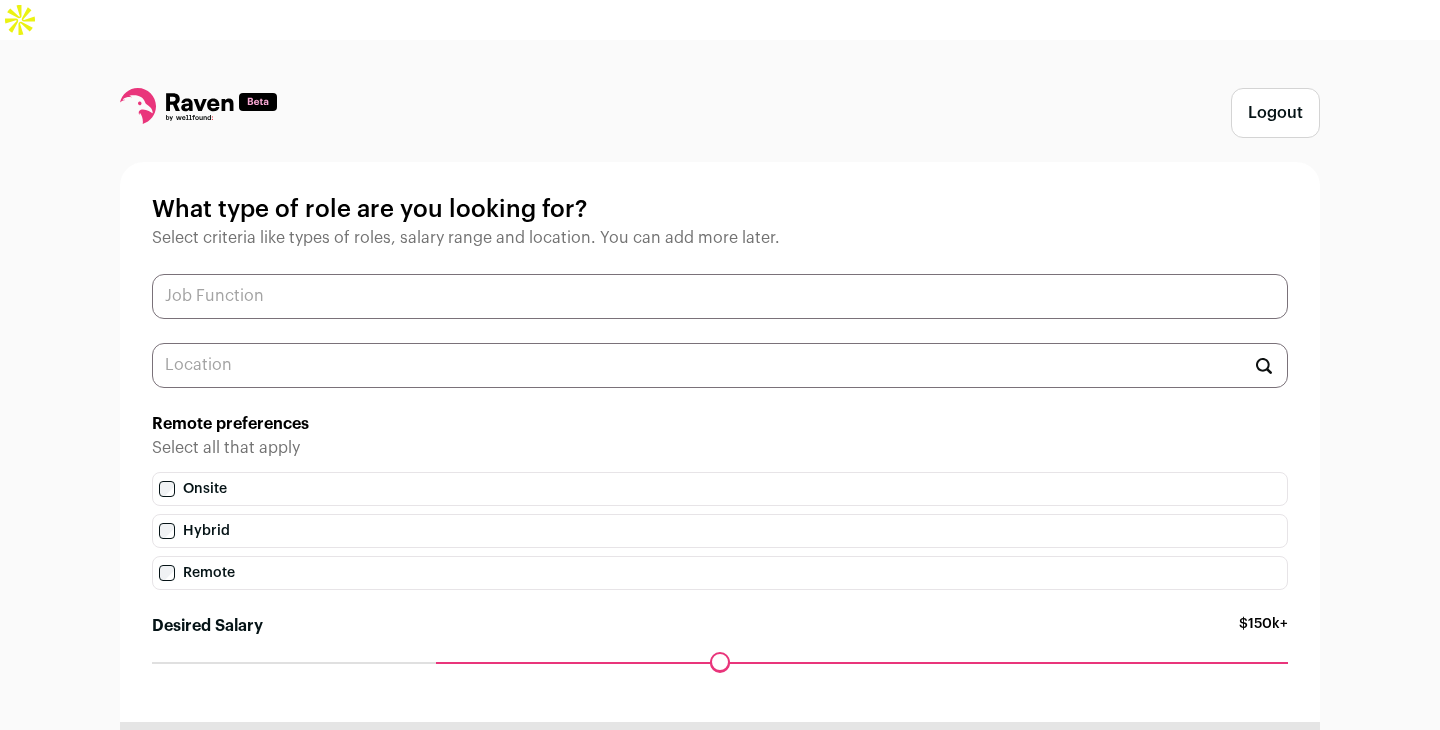 click at bounding box center [720, 296] 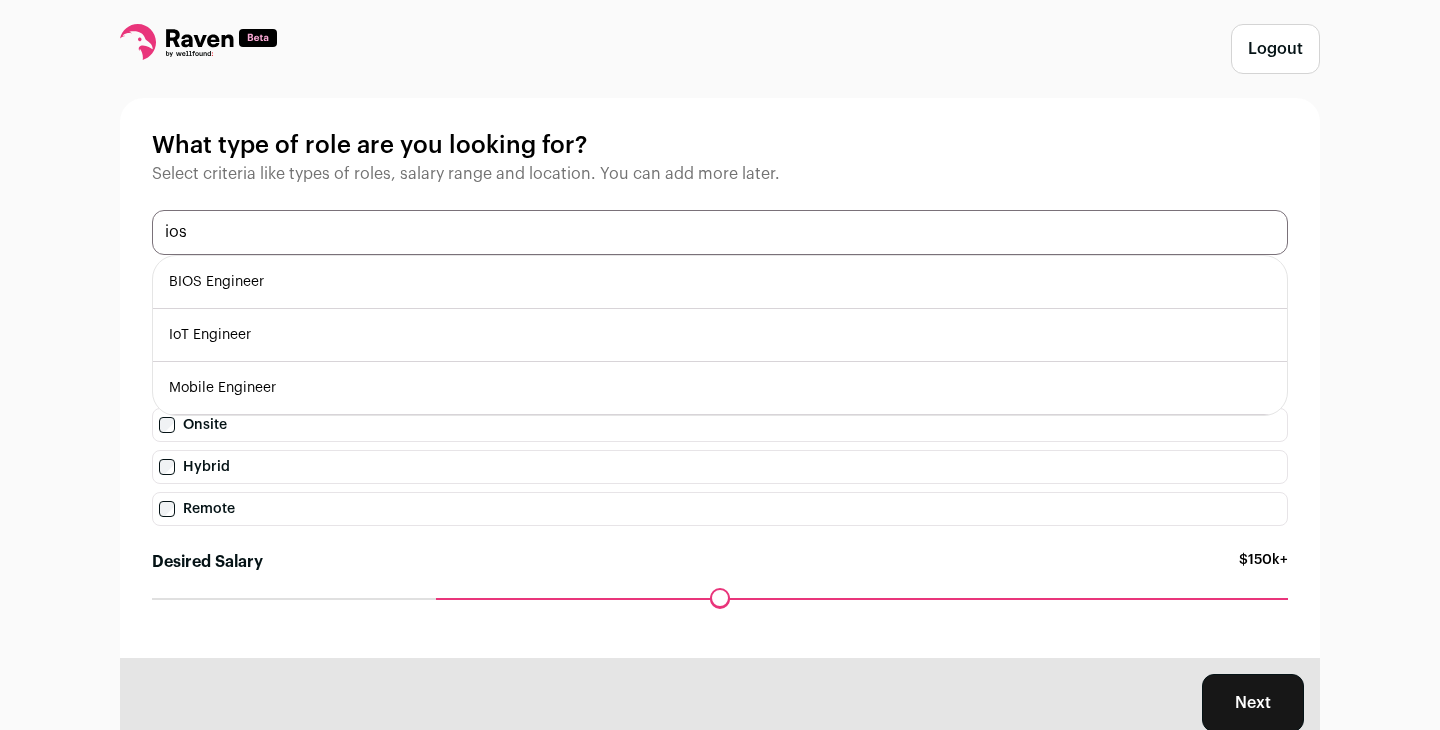 scroll, scrollTop: 65, scrollLeft: 0, axis: vertical 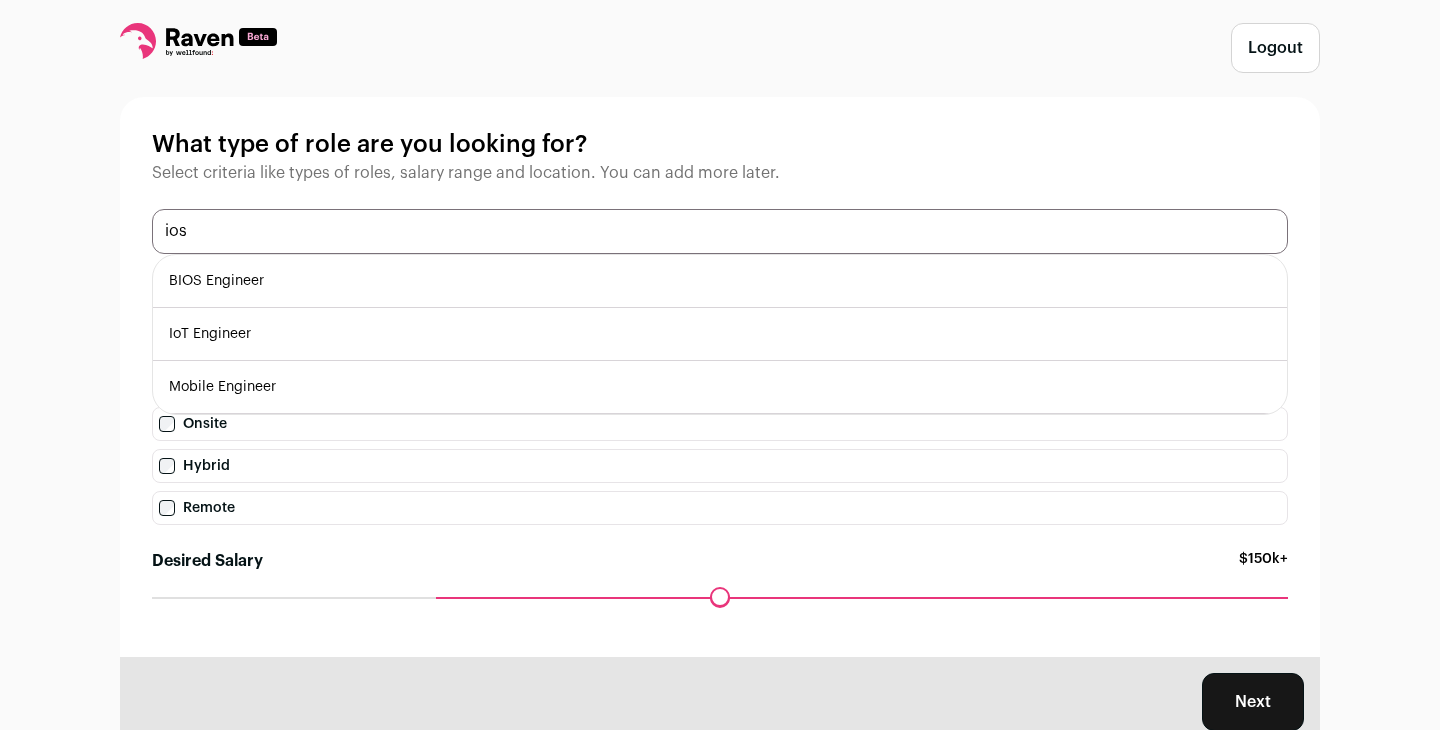type on "ios" 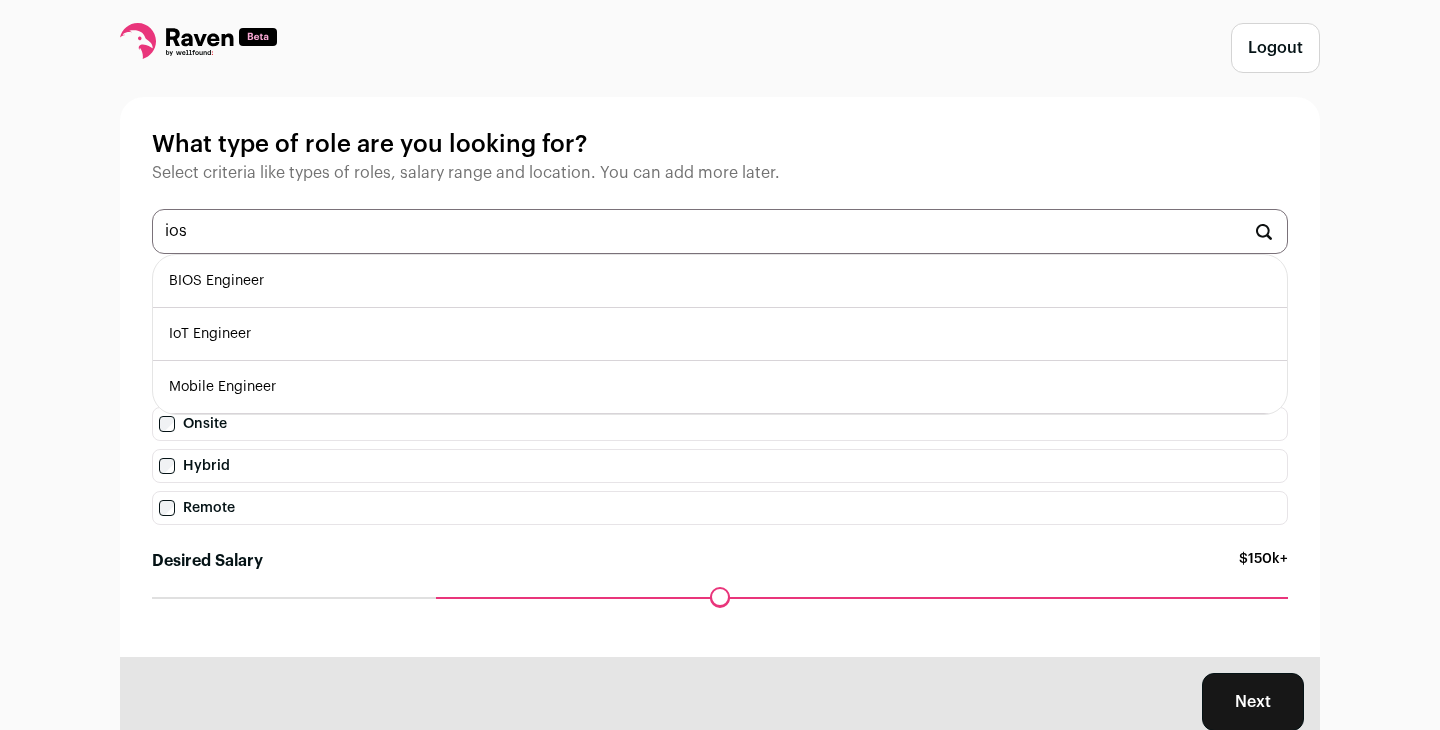 click on "Mobile Engineer" at bounding box center (720, 387) 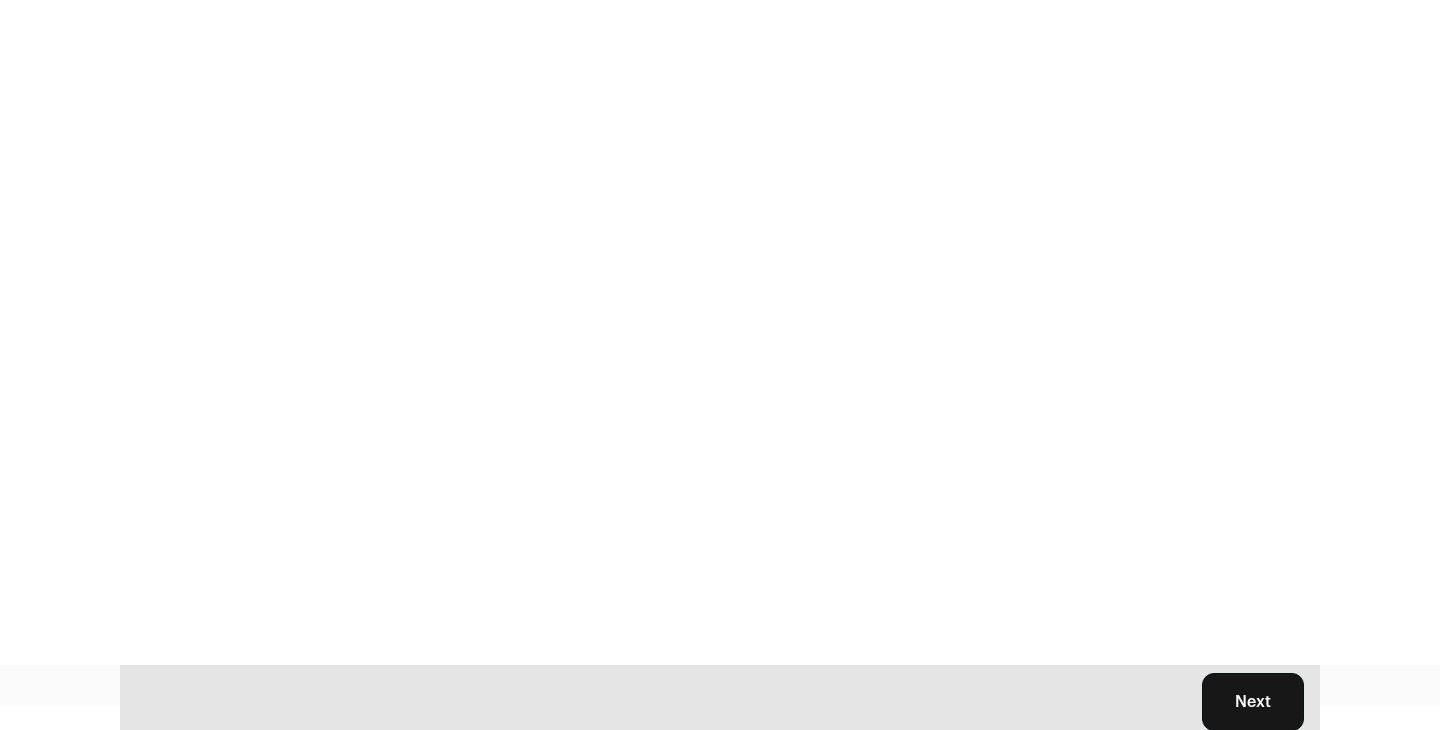 scroll, scrollTop: 0, scrollLeft: 0, axis: both 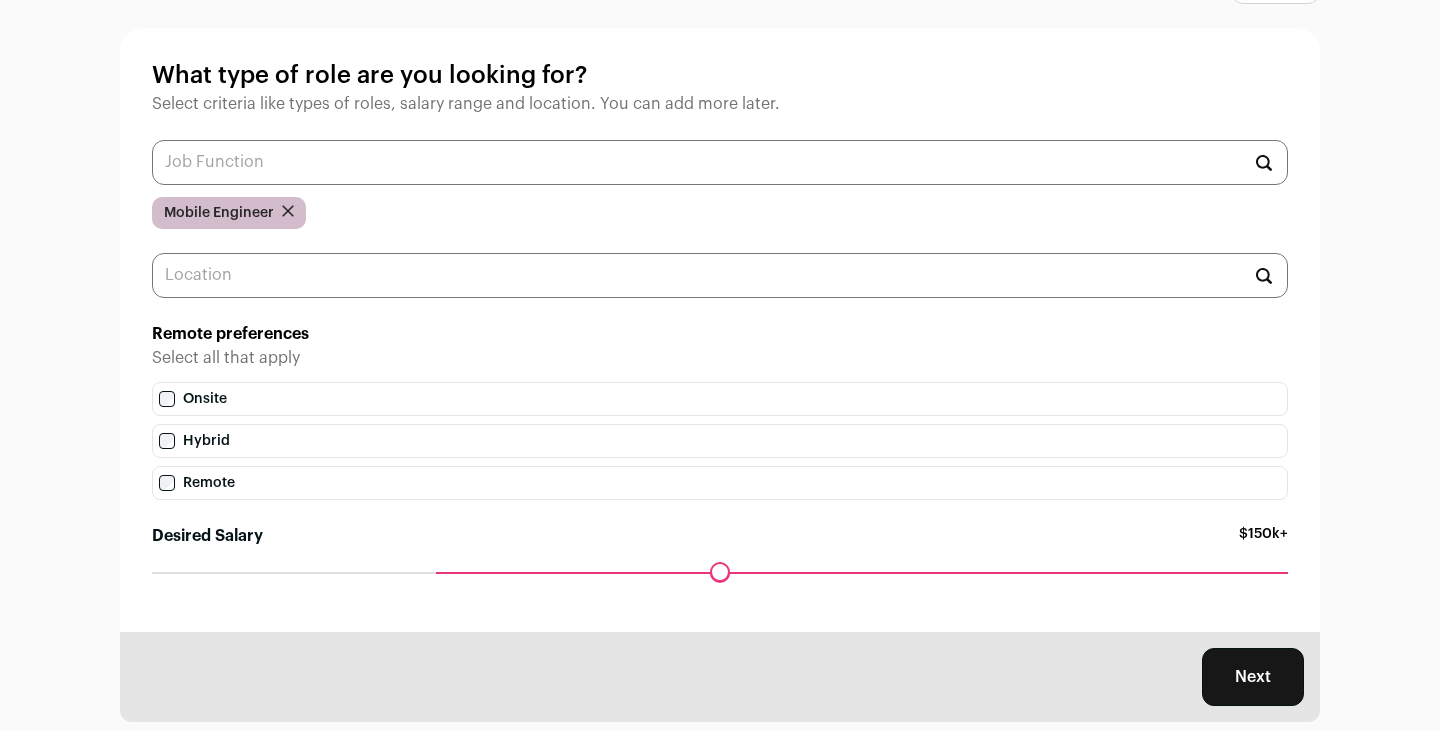 click on "Next" at bounding box center (1253, 677) 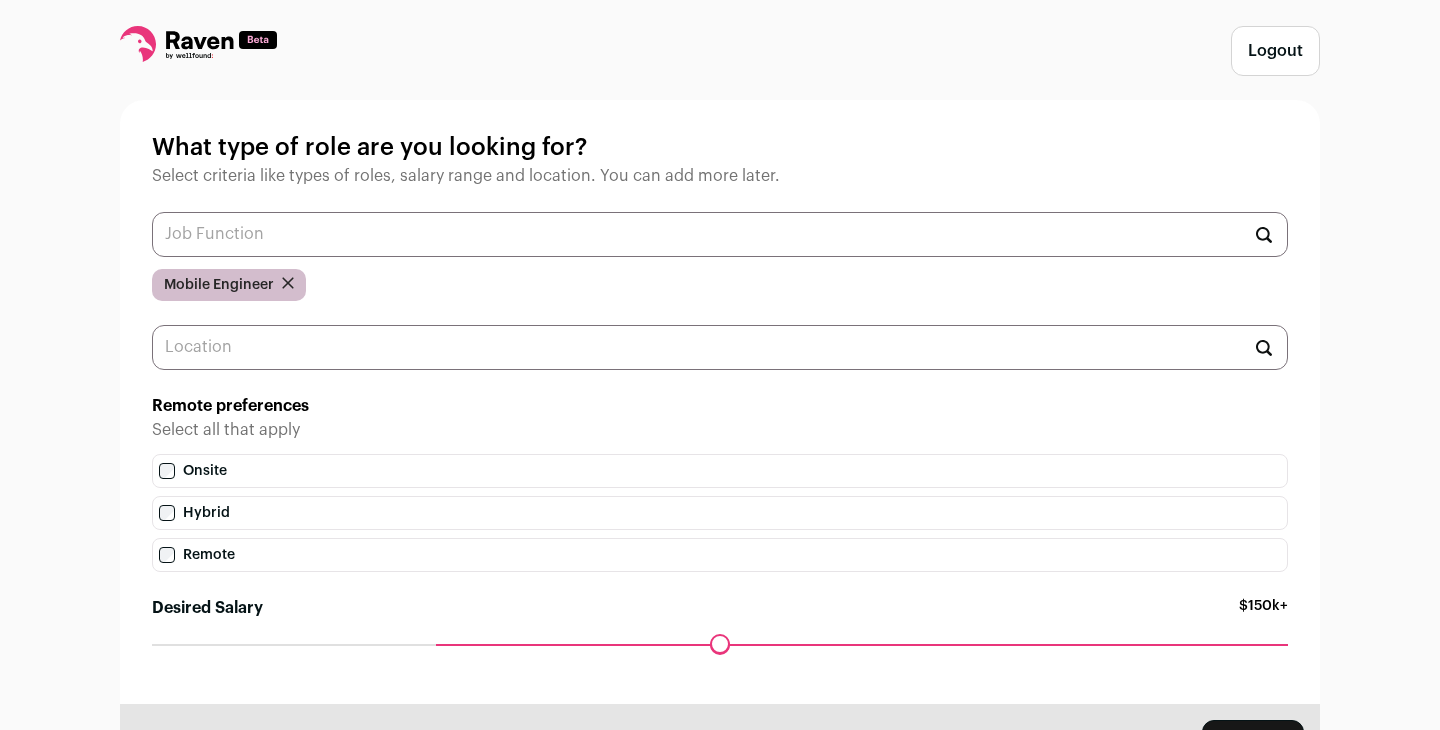 scroll, scrollTop: 97, scrollLeft: 0, axis: vertical 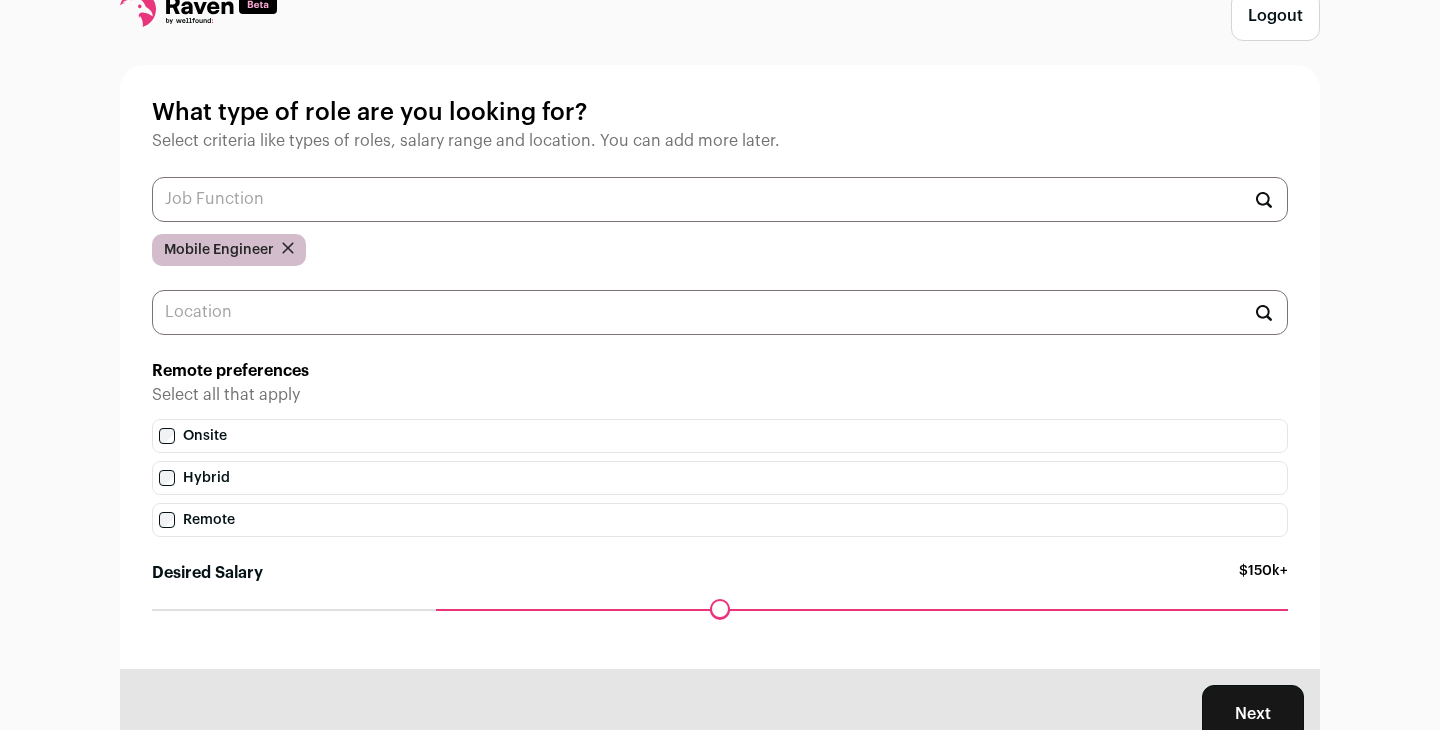 click on "Next" at bounding box center (1253, 714) 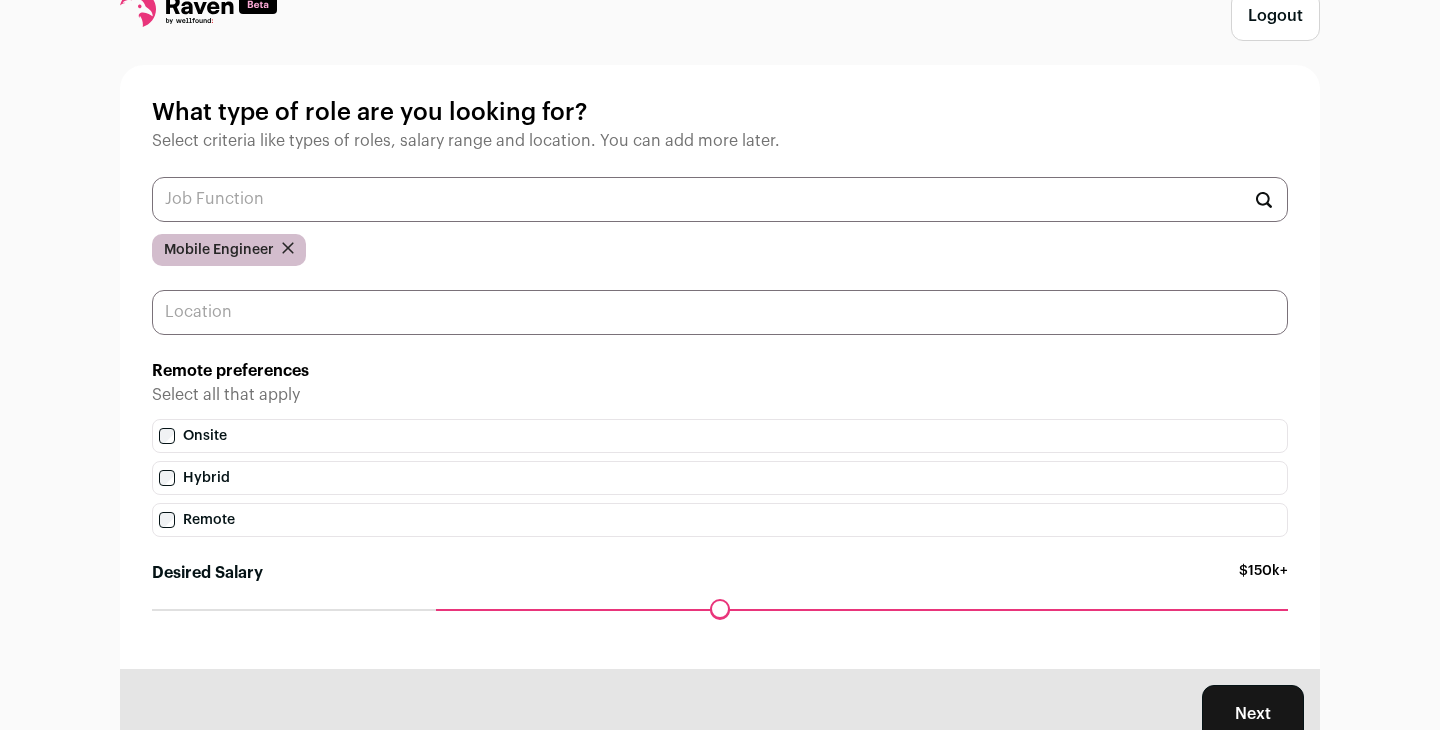 click at bounding box center (720, 312) 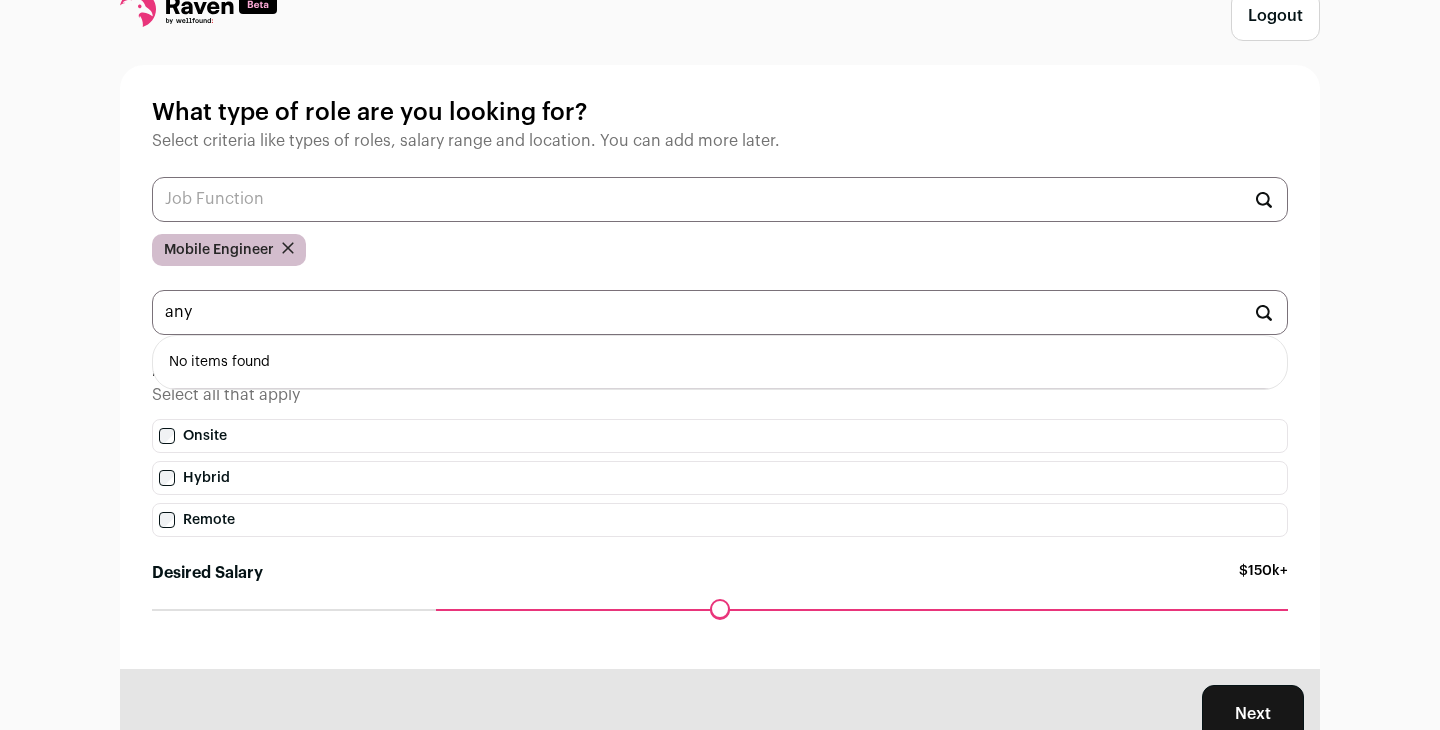 click on "No items found" at bounding box center (720, 362) 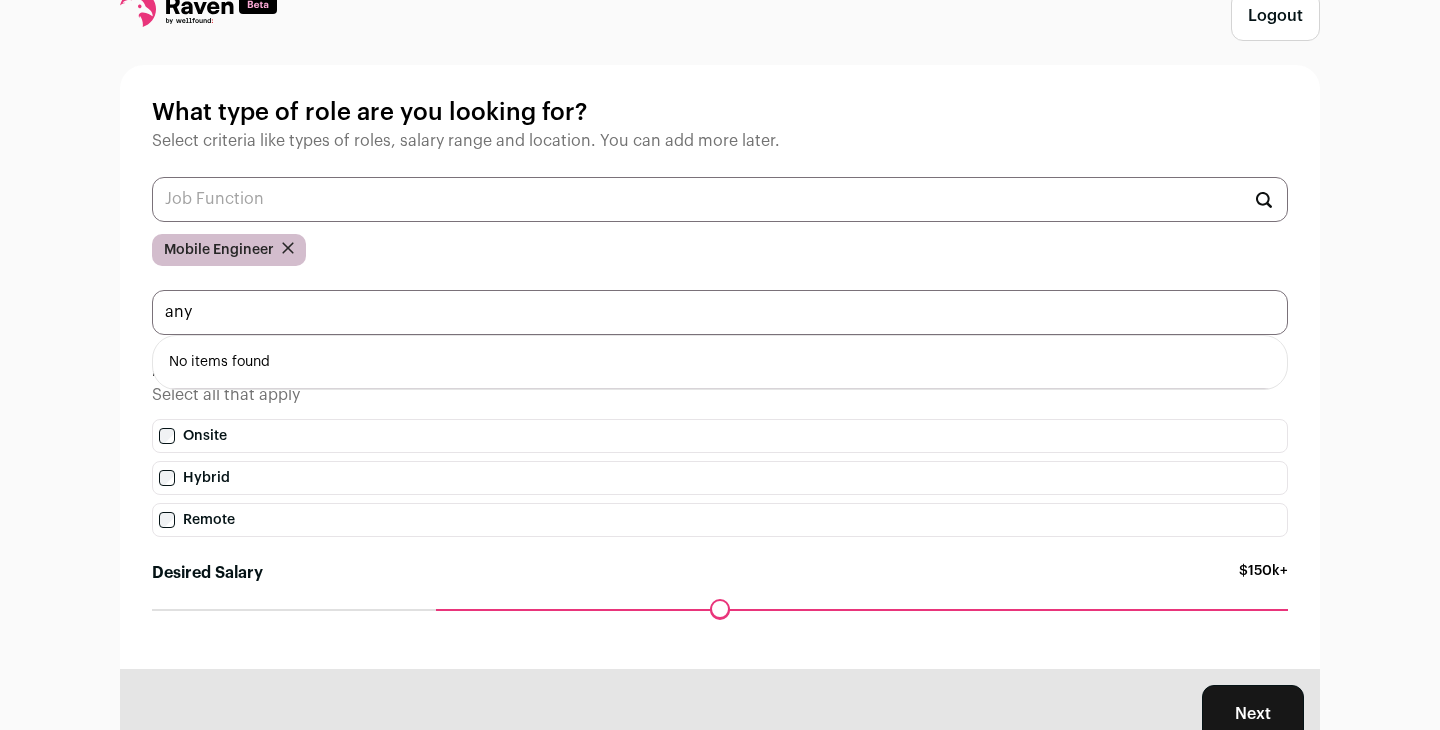 click on "any" at bounding box center [720, 312] 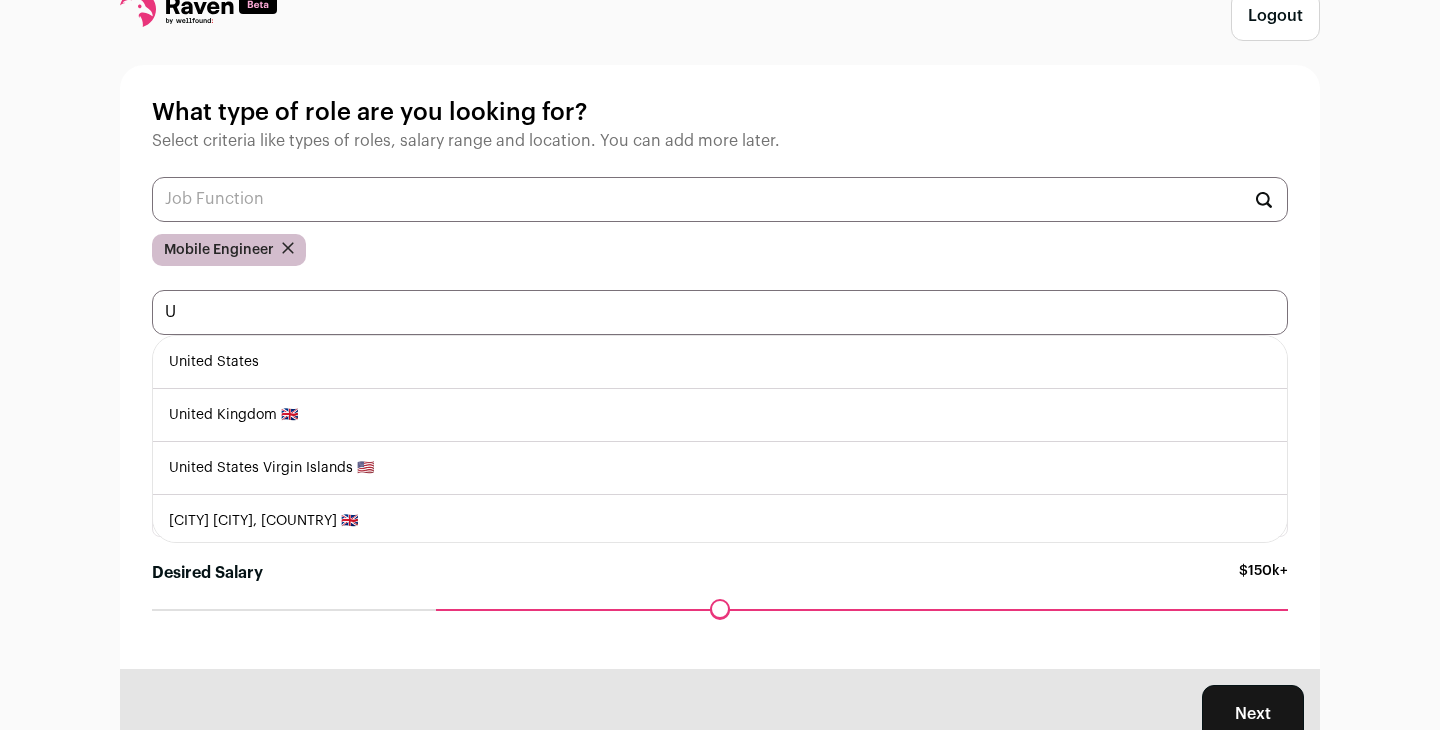 type on "U" 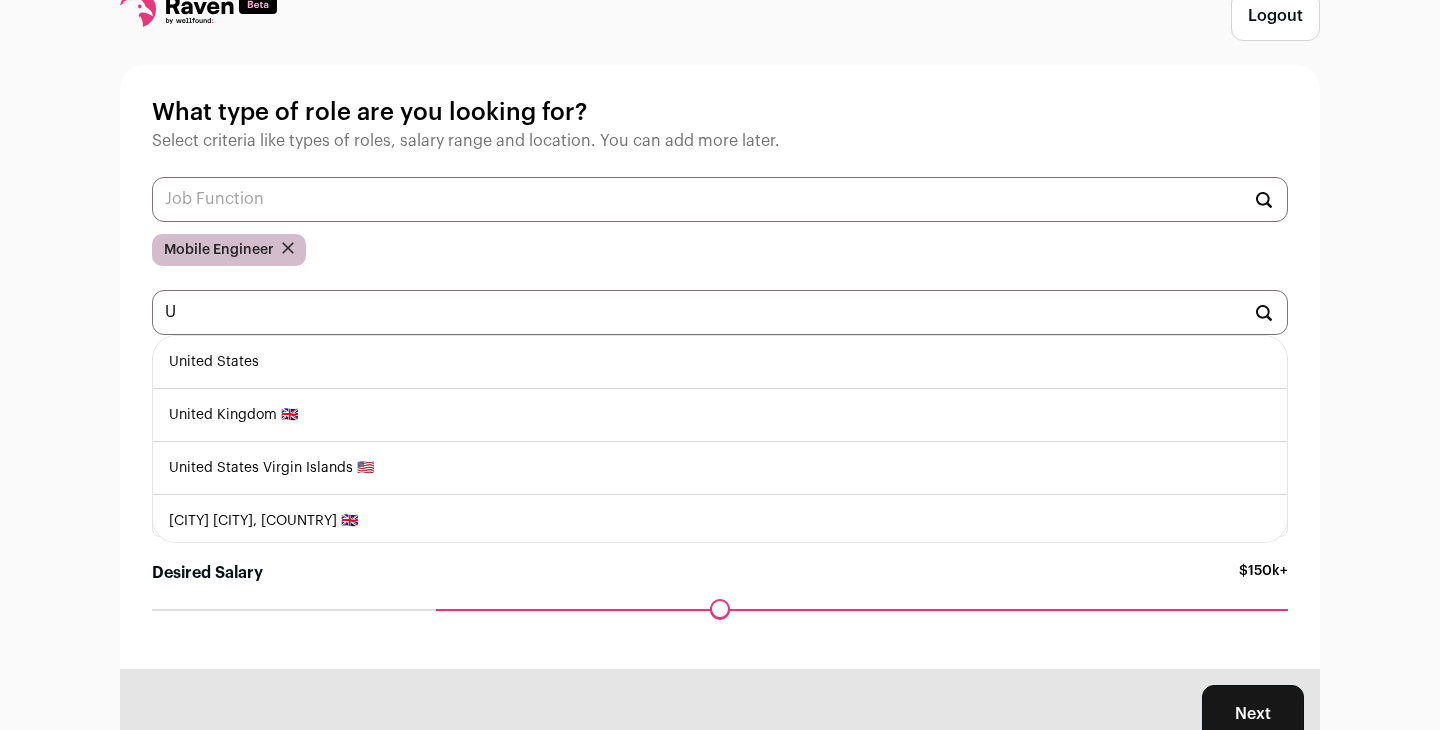 click on "United States" at bounding box center (720, 362) 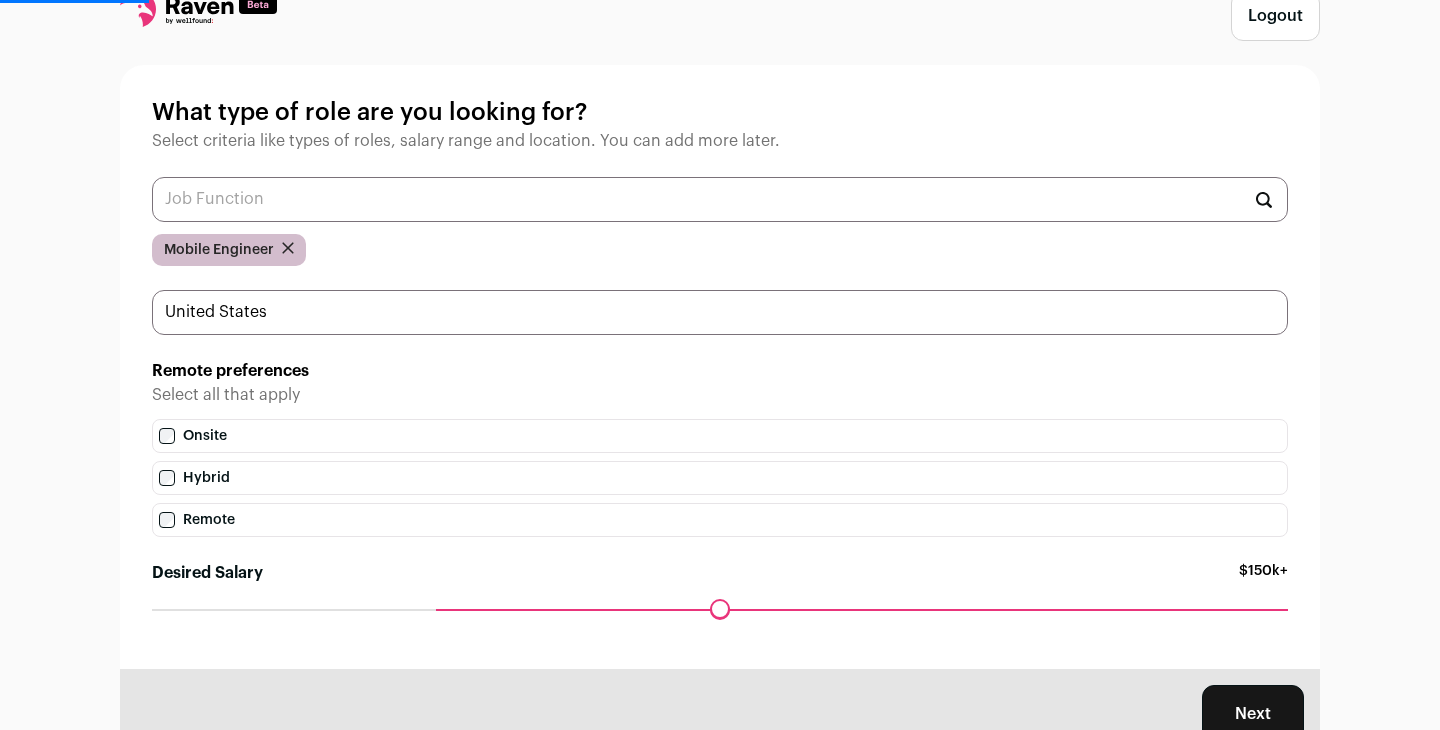 scroll, scrollTop: 0, scrollLeft: 0, axis: both 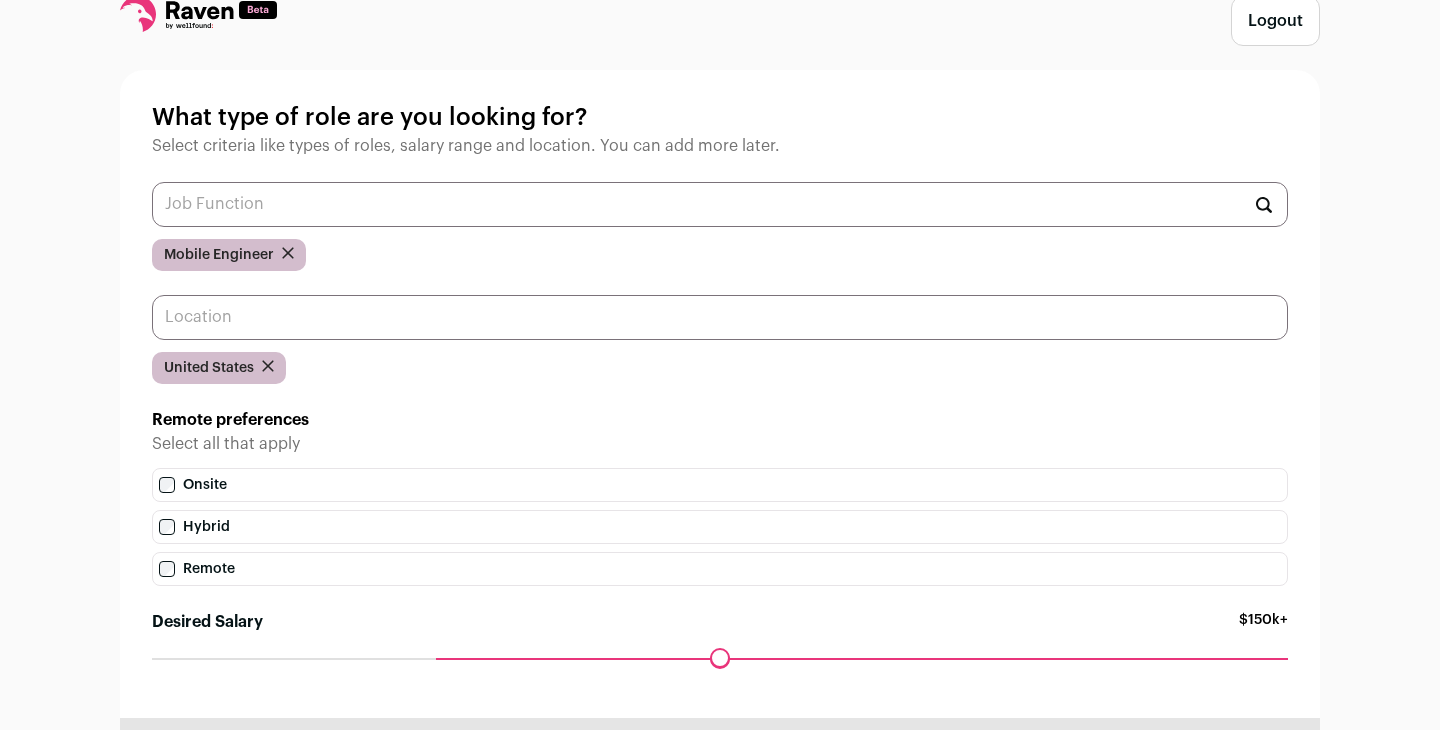 click at bounding box center (720, 317) 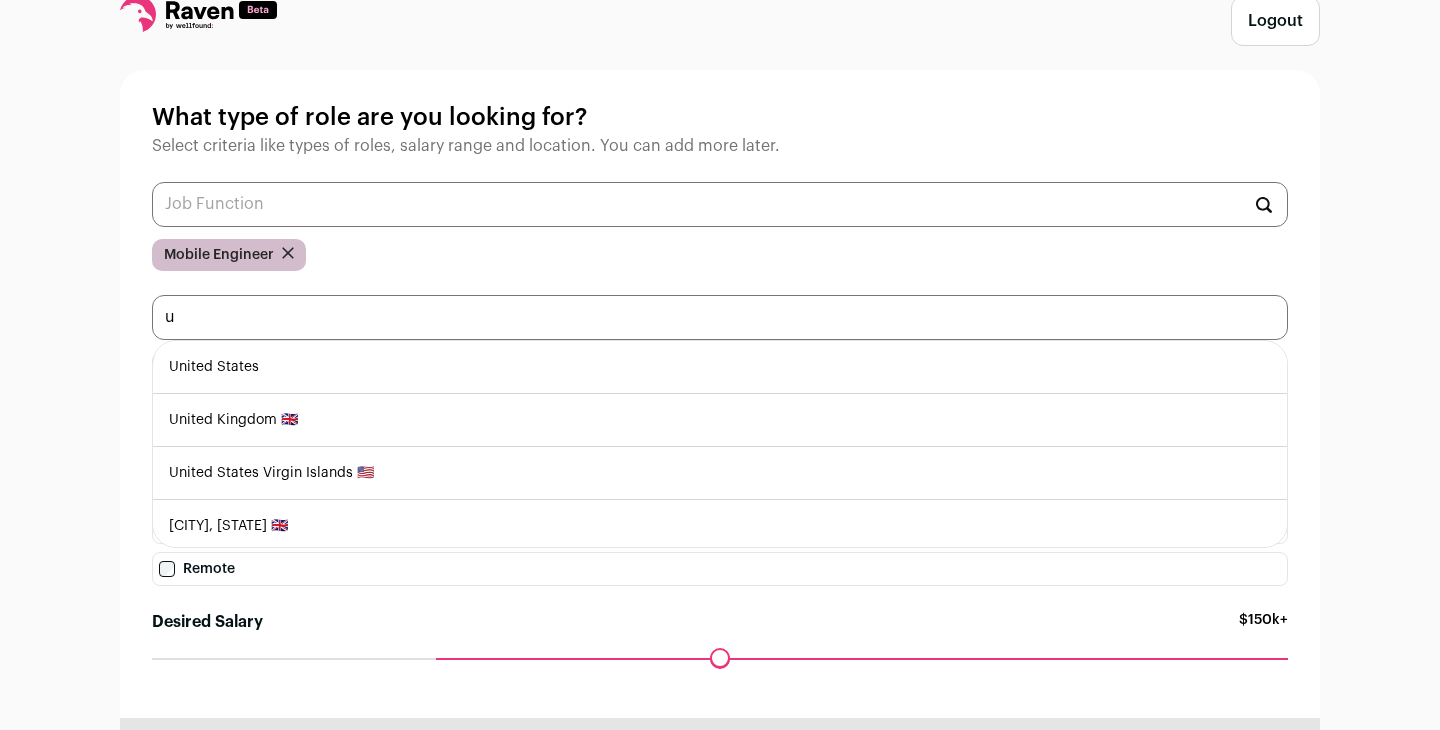 type on "u" 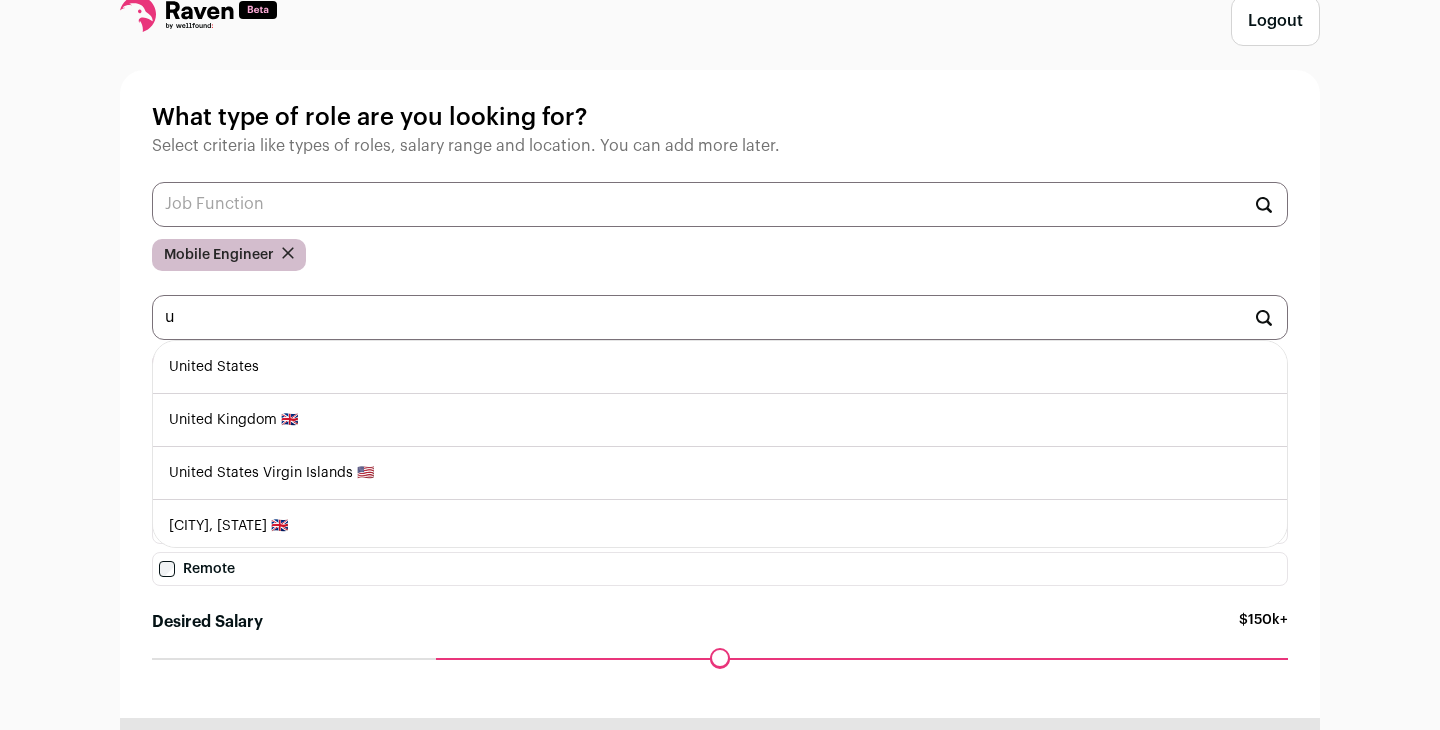 click on "United Kingdom 🇬🇧" at bounding box center [720, 420] 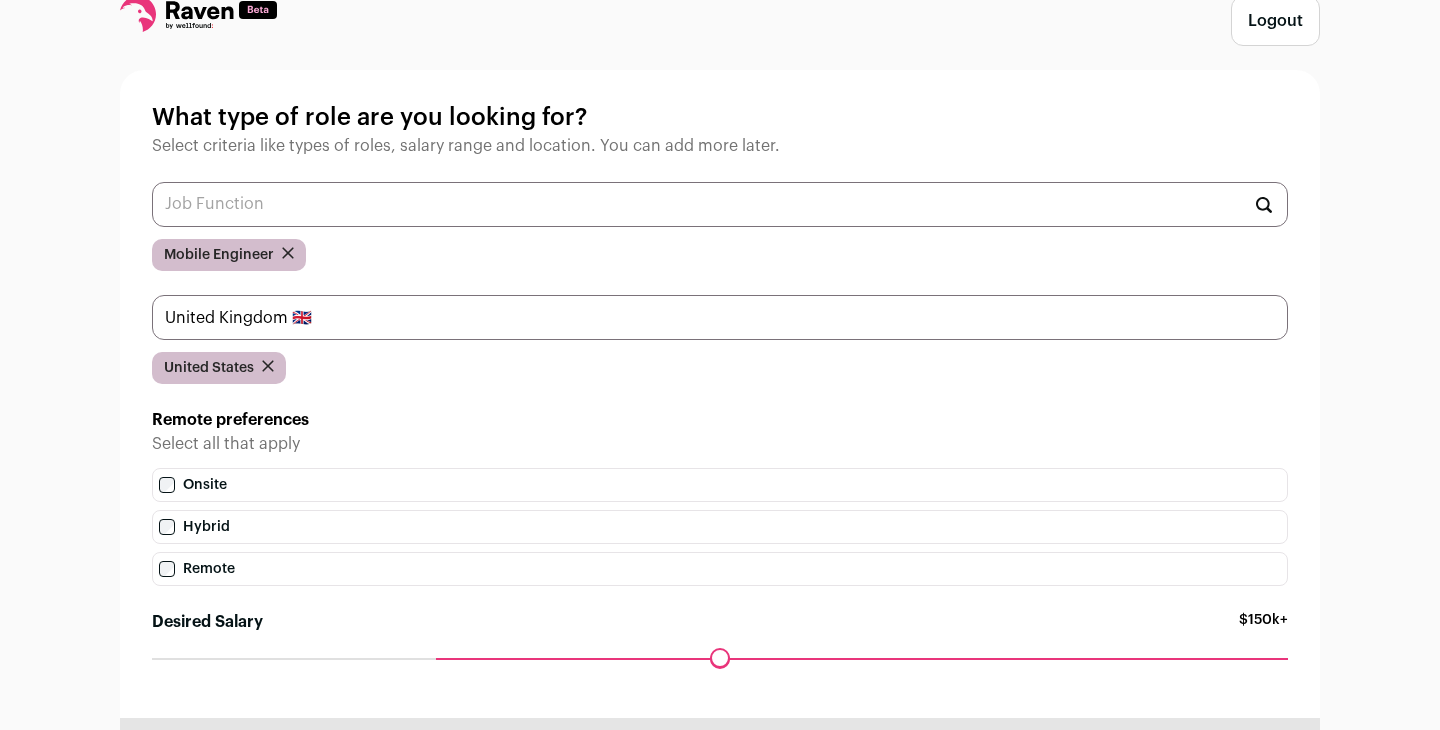 scroll, scrollTop: 0, scrollLeft: 0, axis: both 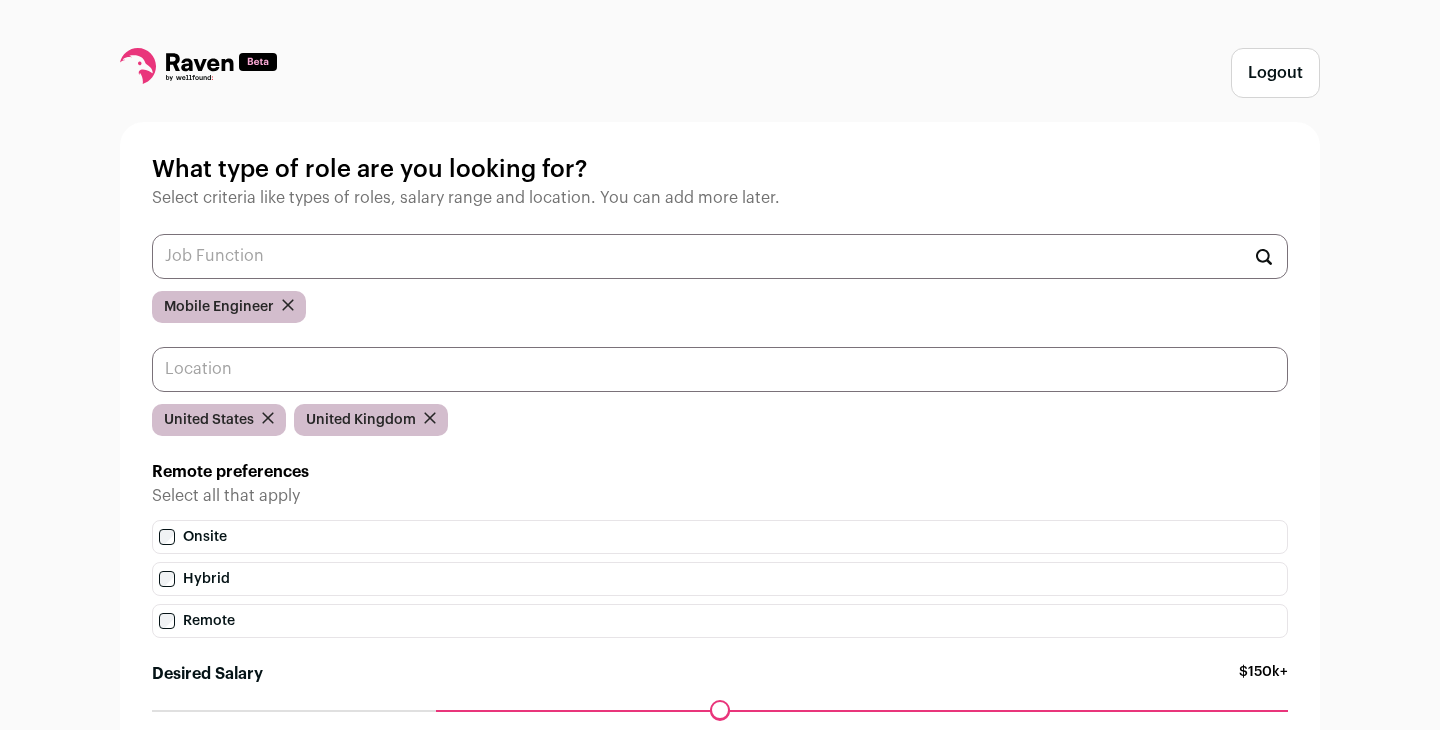 click at bounding box center (720, 369) 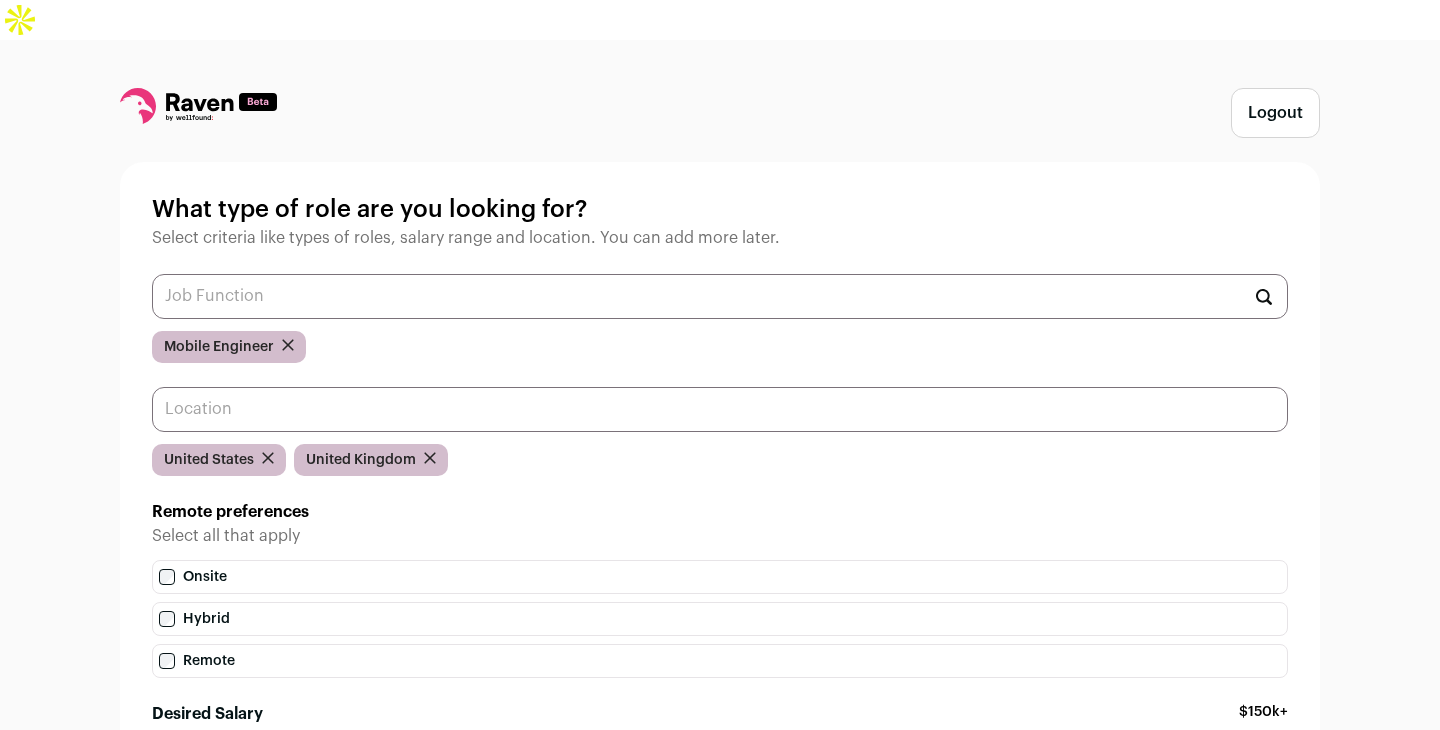 scroll, scrollTop: 178, scrollLeft: 0, axis: vertical 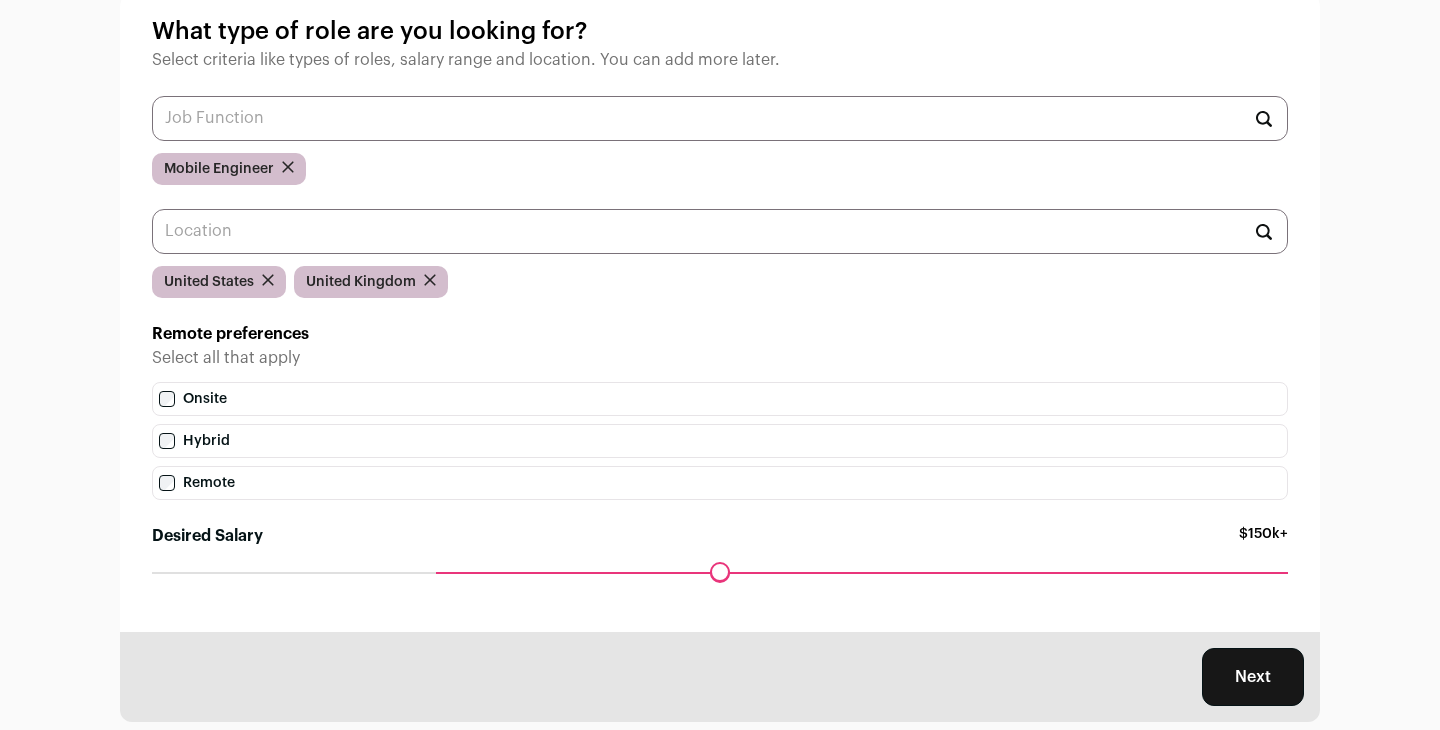 click on "Next" at bounding box center [1253, 677] 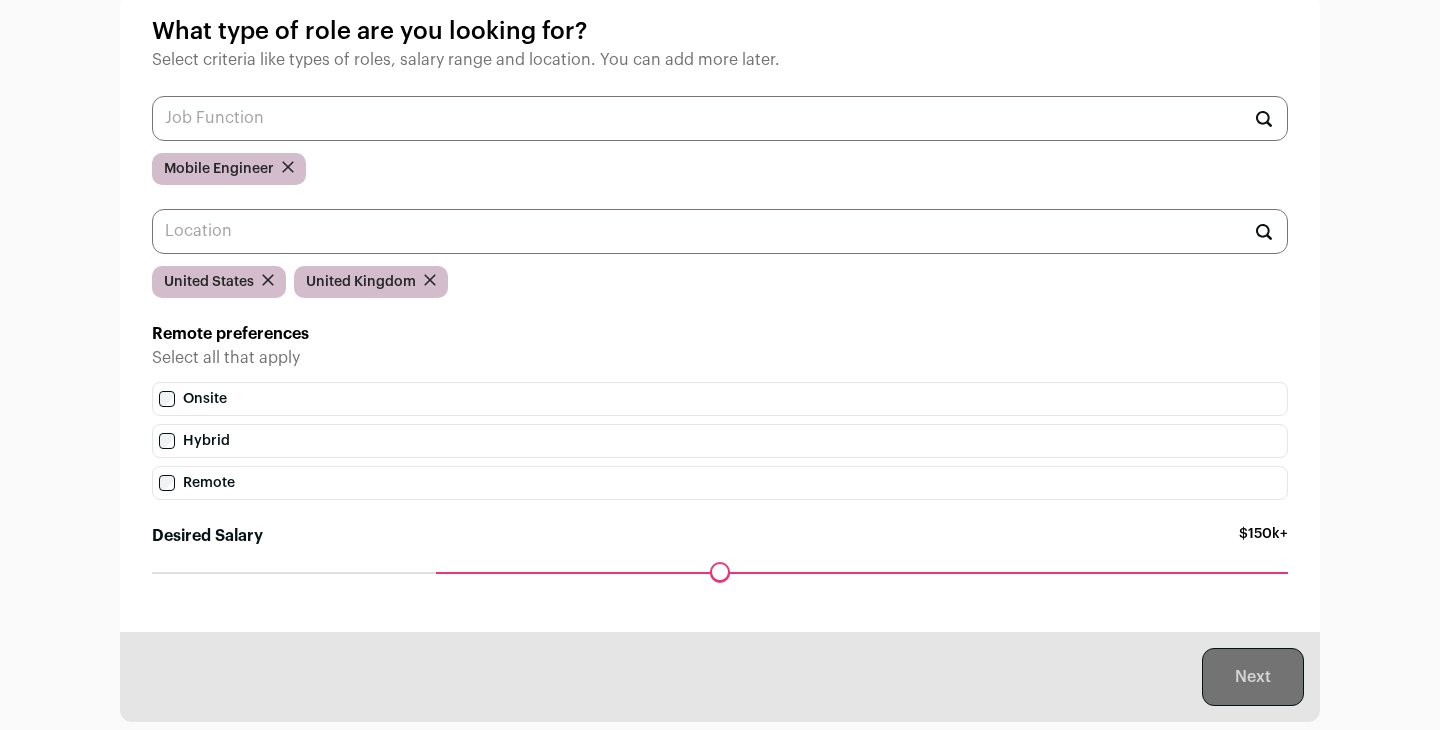 scroll, scrollTop: 0, scrollLeft: 0, axis: both 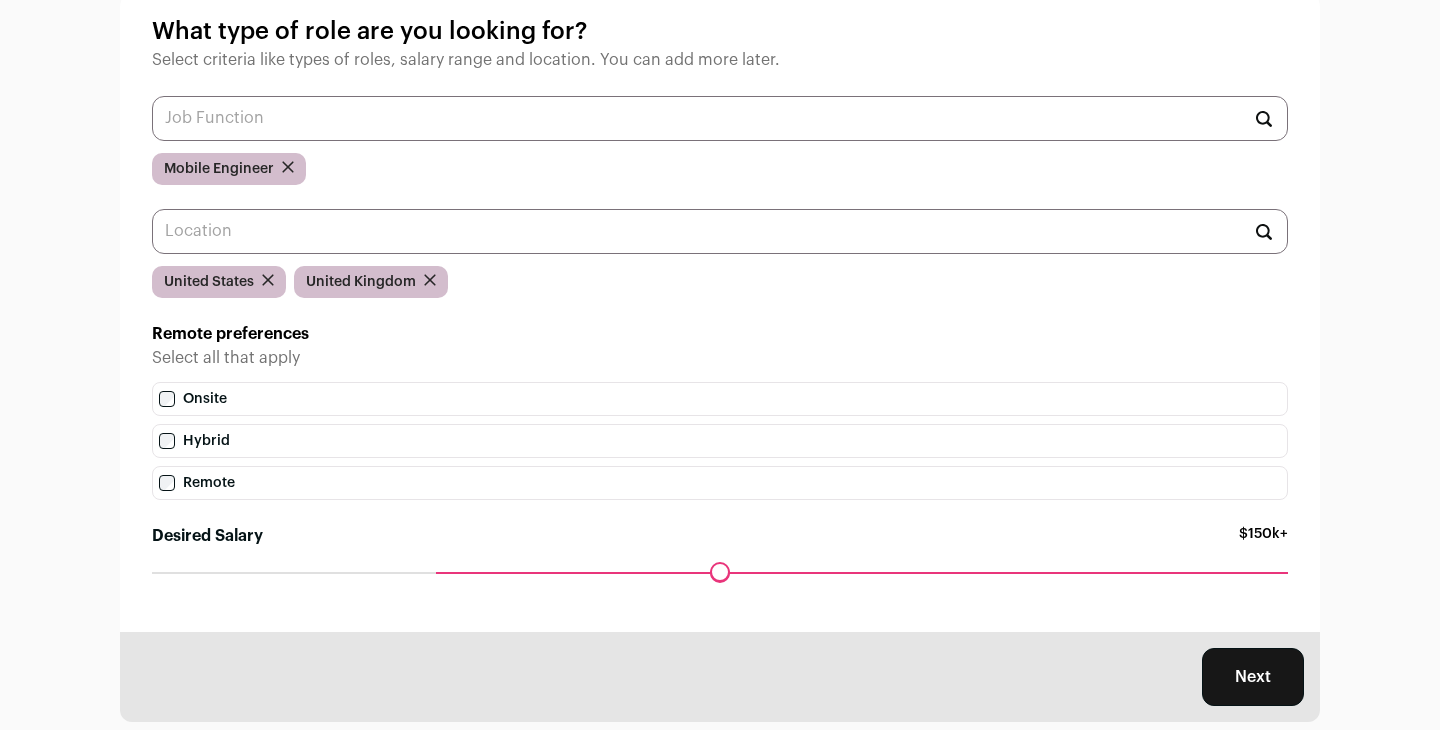 click on "Next" at bounding box center [1253, 677] 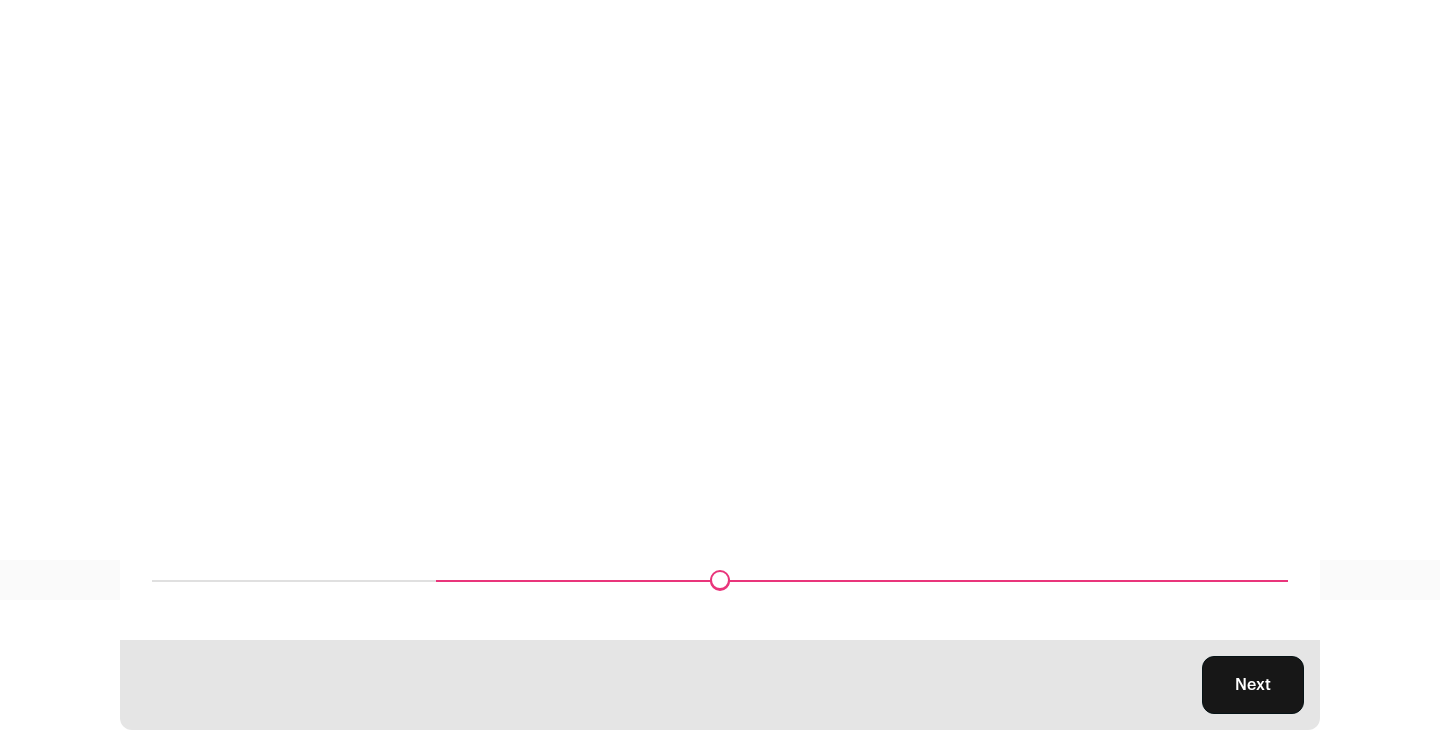 scroll, scrollTop: 0, scrollLeft: 0, axis: both 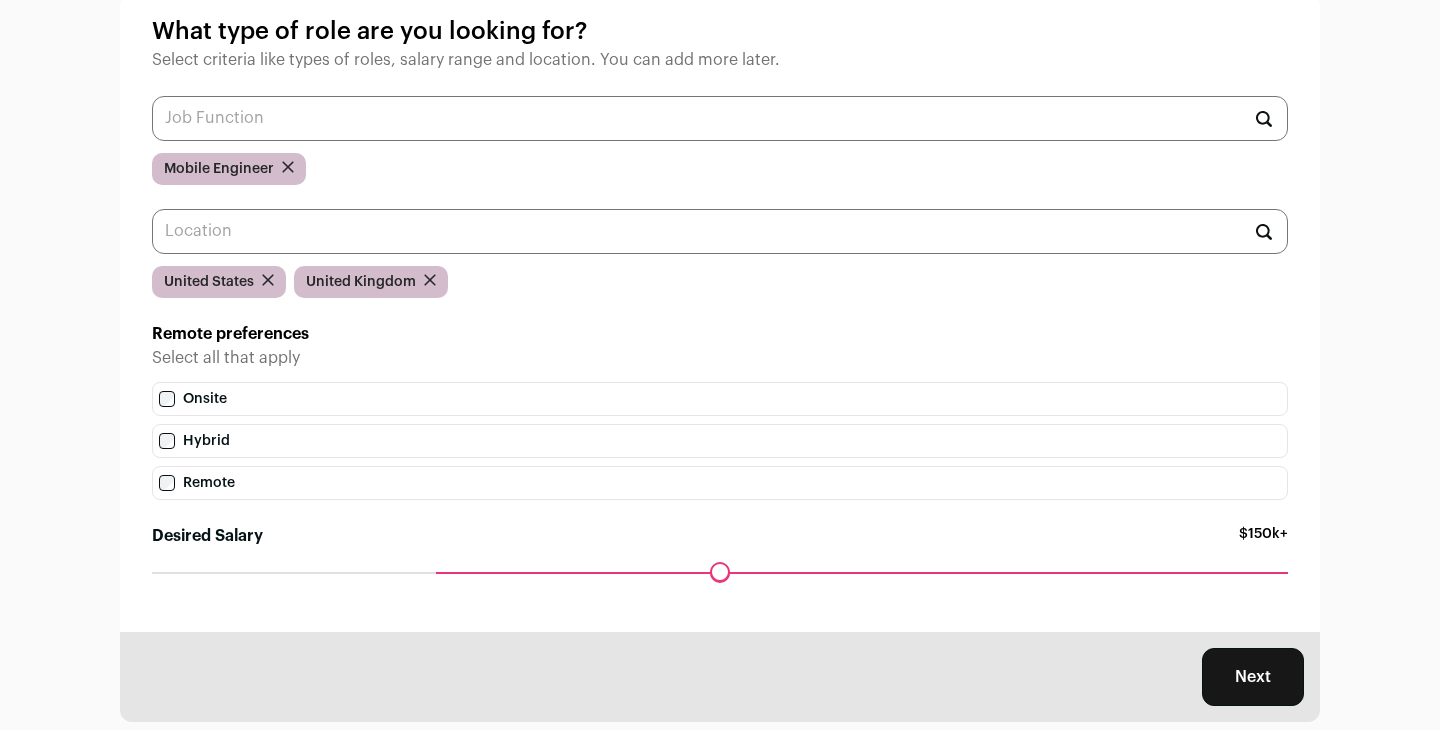 click on "Next" at bounding box center [1253, 677] 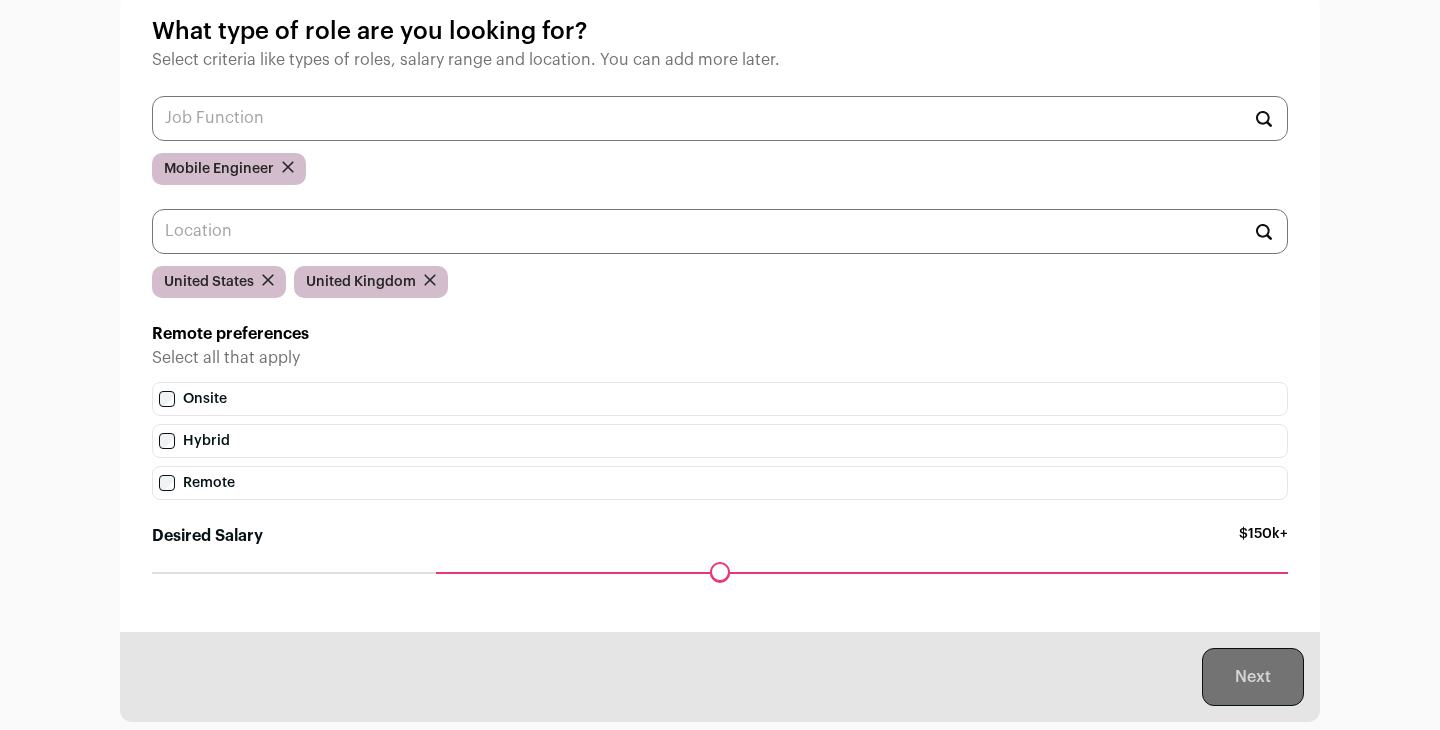 scroll, scrollTop: 0, scrollLeft: 0, axis: both 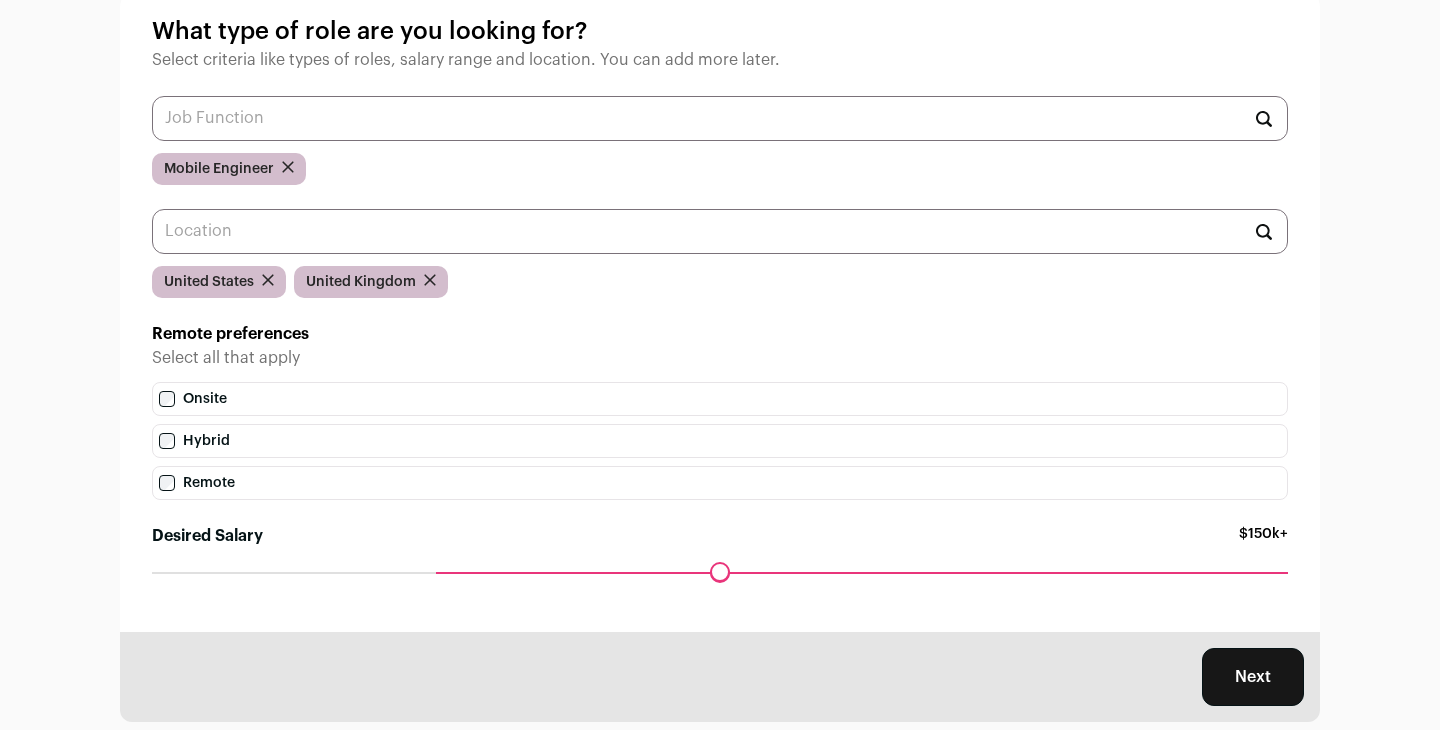 click on "Next" at bounding box center (1253, 677) 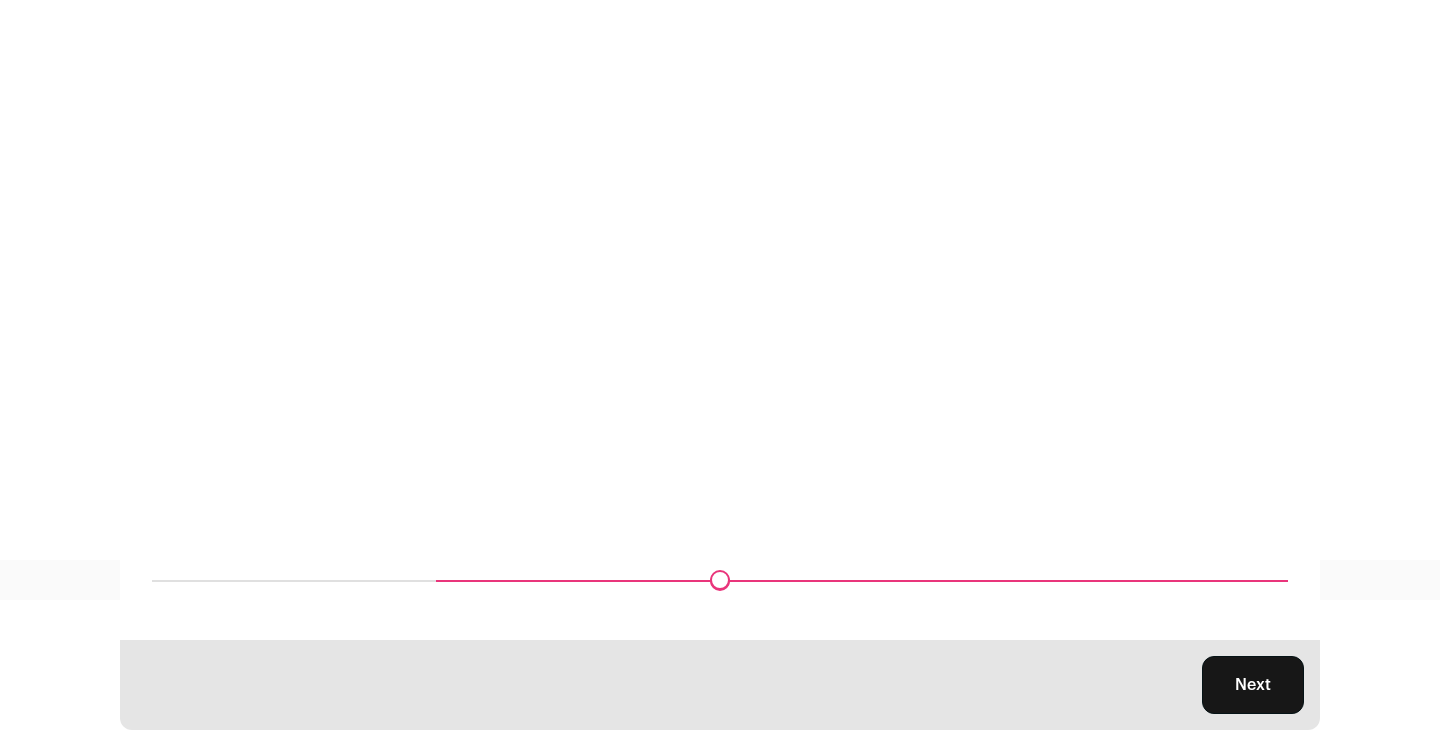 scroll, scrollTop: 0, scrollLeft: 0, axis: both 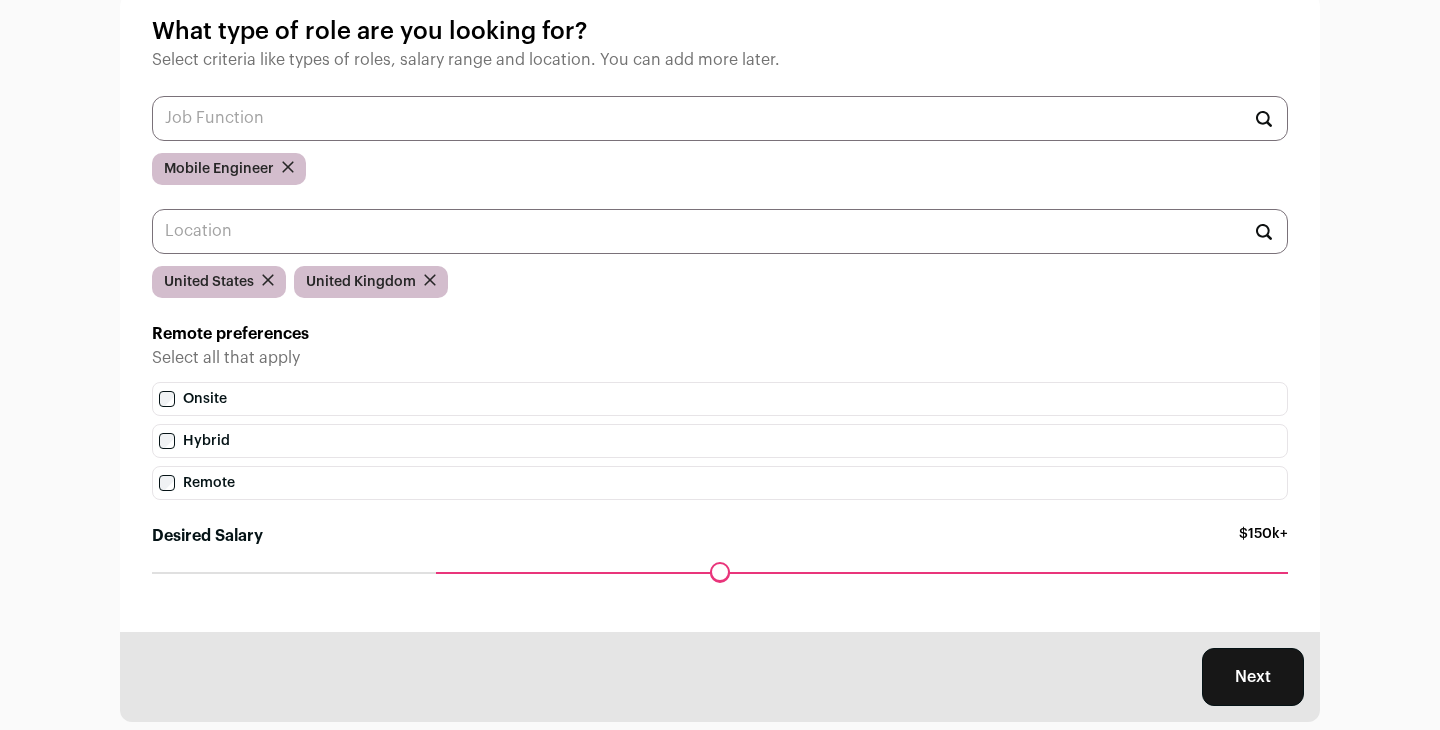 click on "Next" at bounding box center (1253, 677) 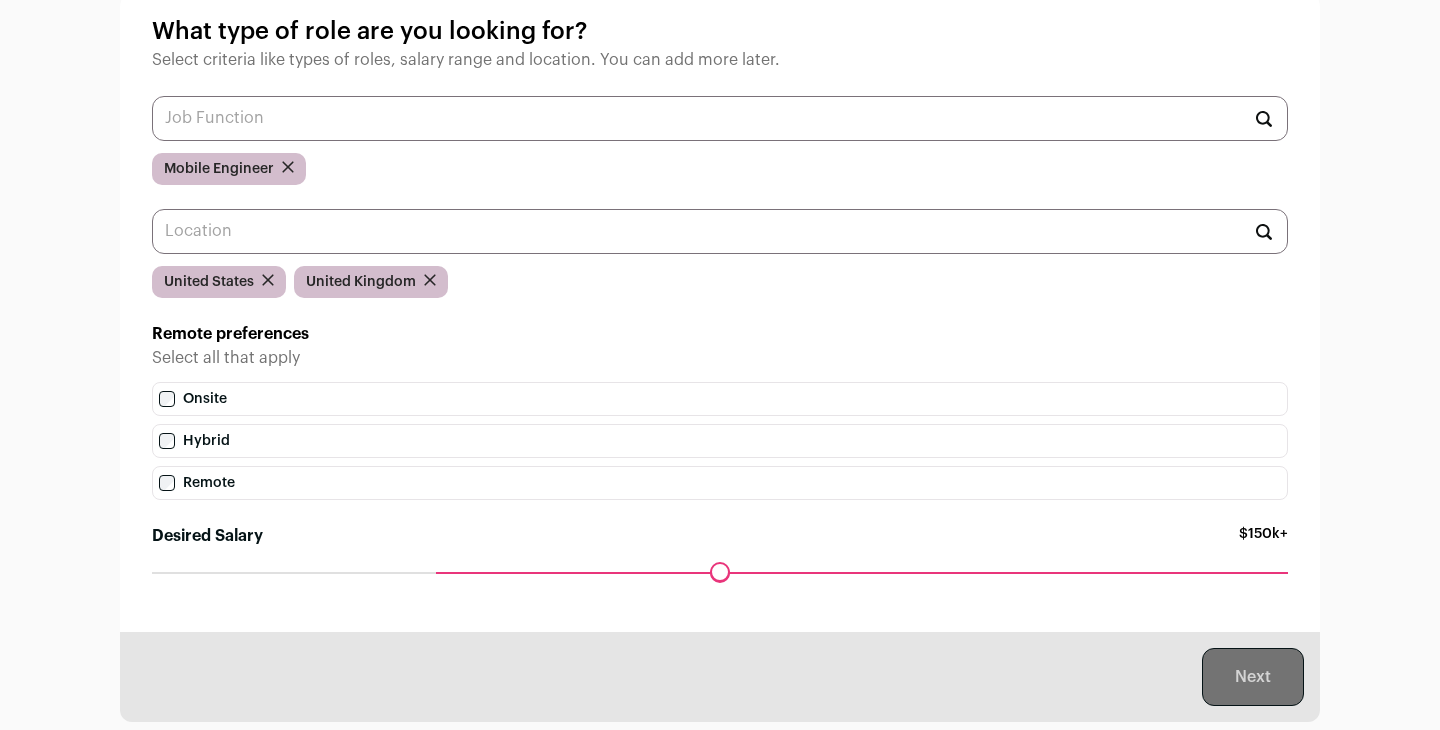 scroll, scrollTop: 0, scrollLeft: 0, axis: both 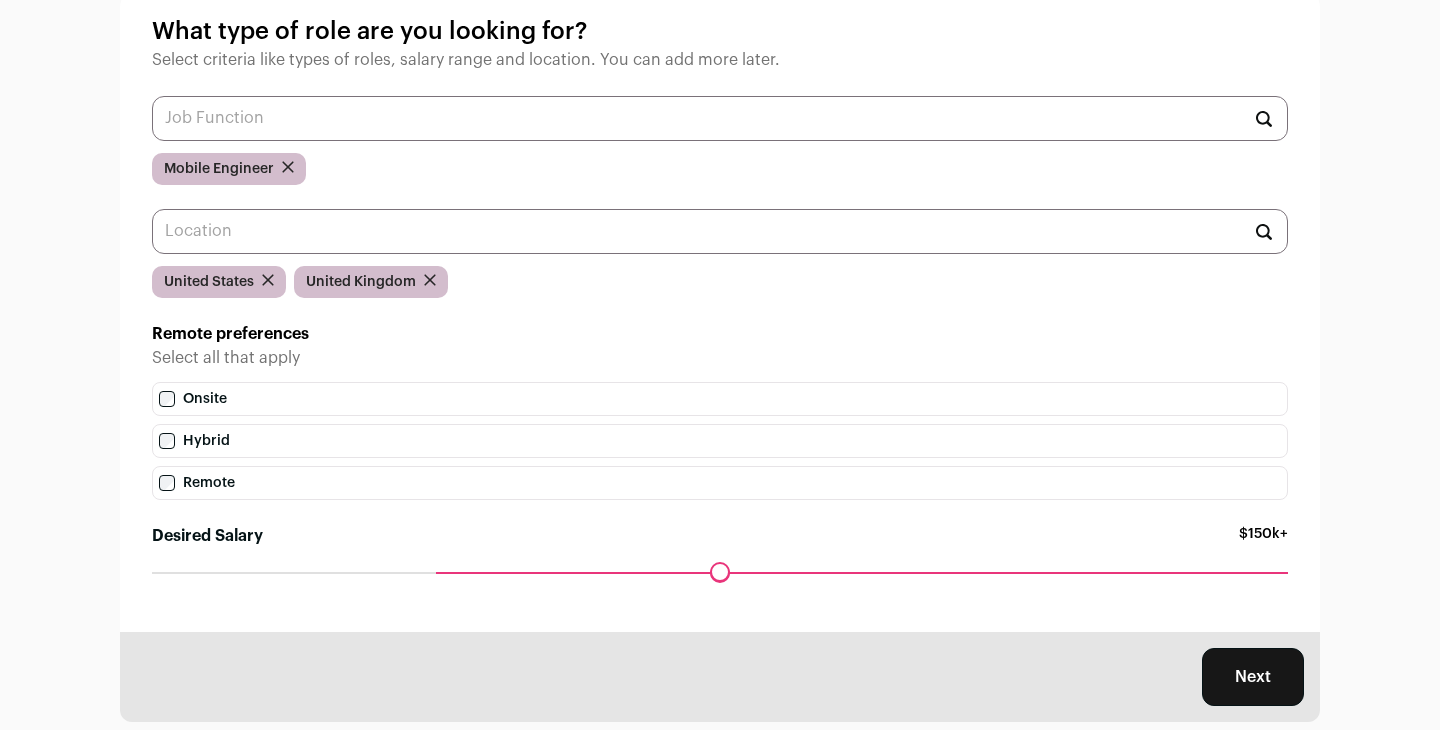 click on "Next" at bounding box center [1253, 677] 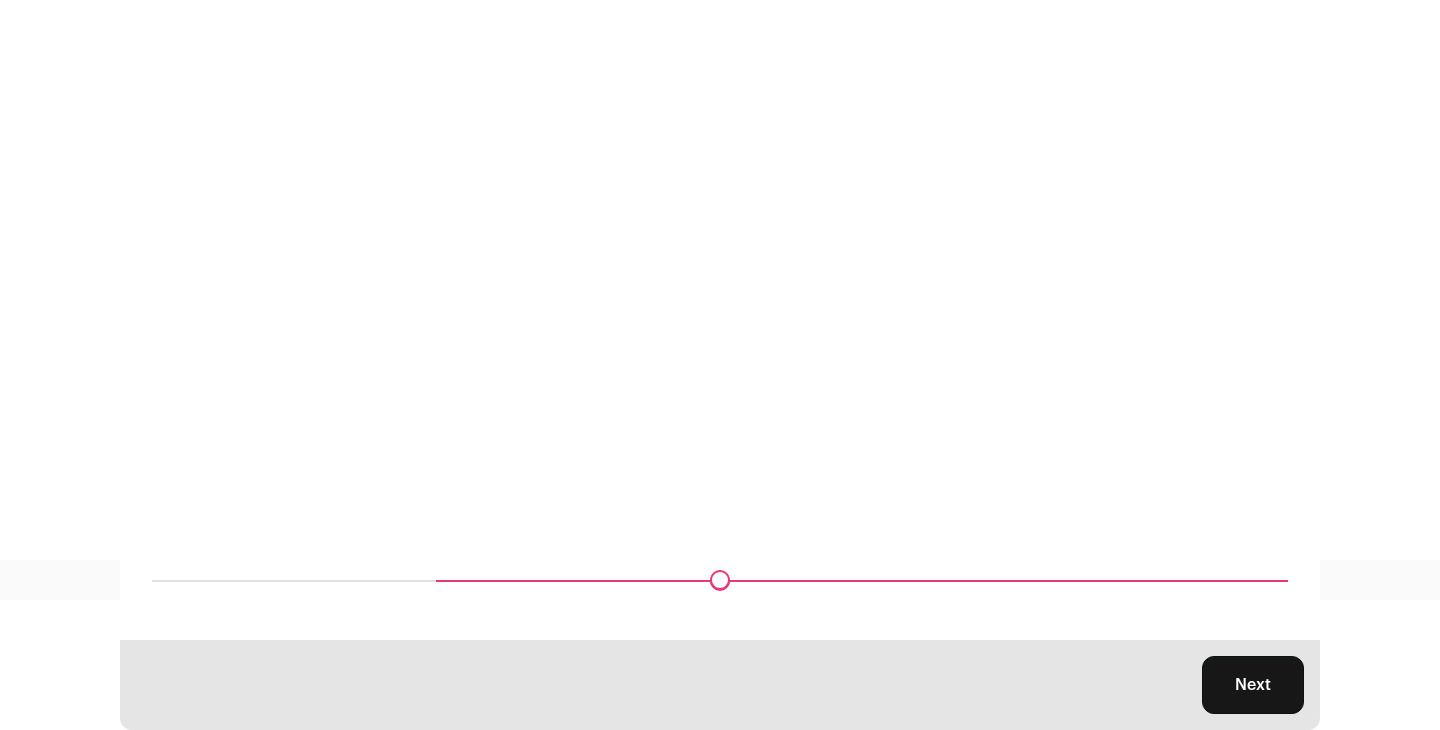 scroll, scrollTop: 0, scrollLeft: 0, axis: both 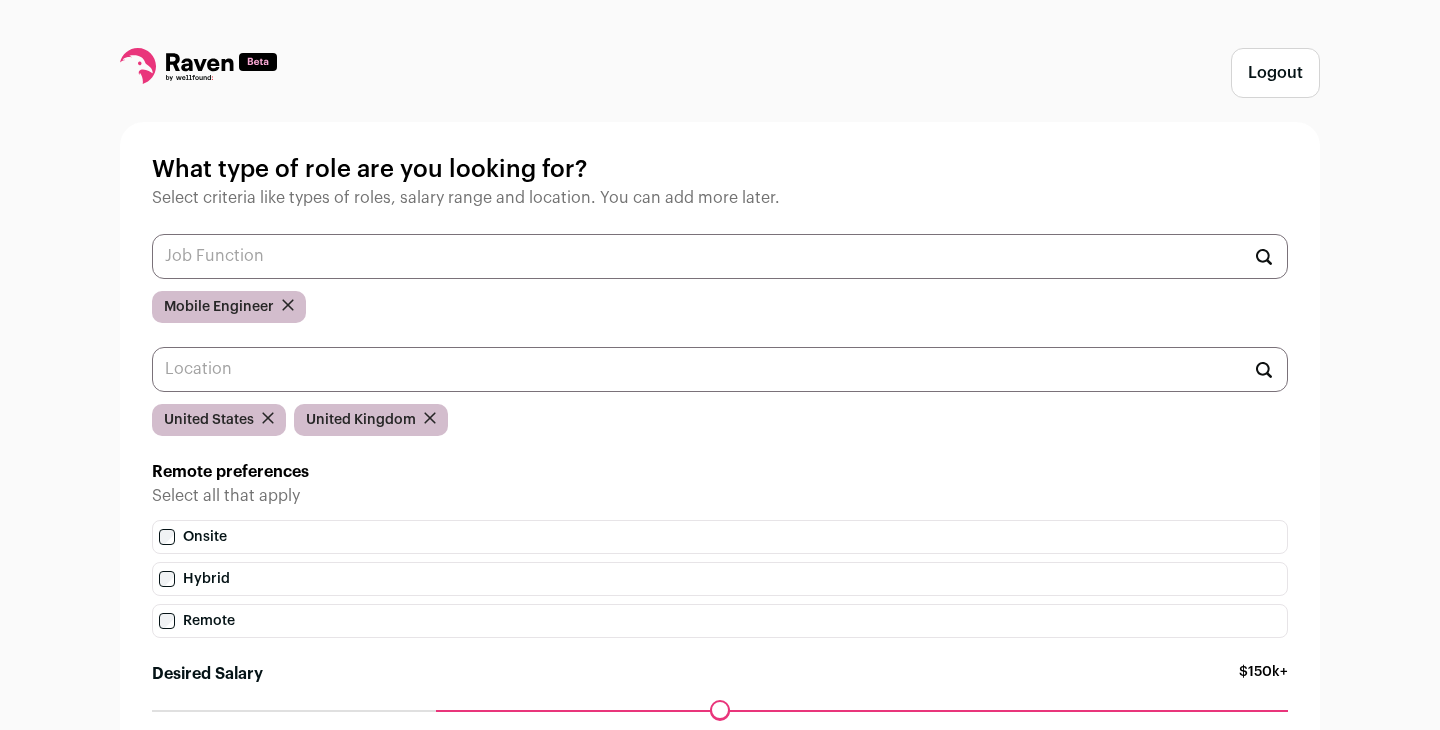 click on "Remote" at bounding box center [720, 621] 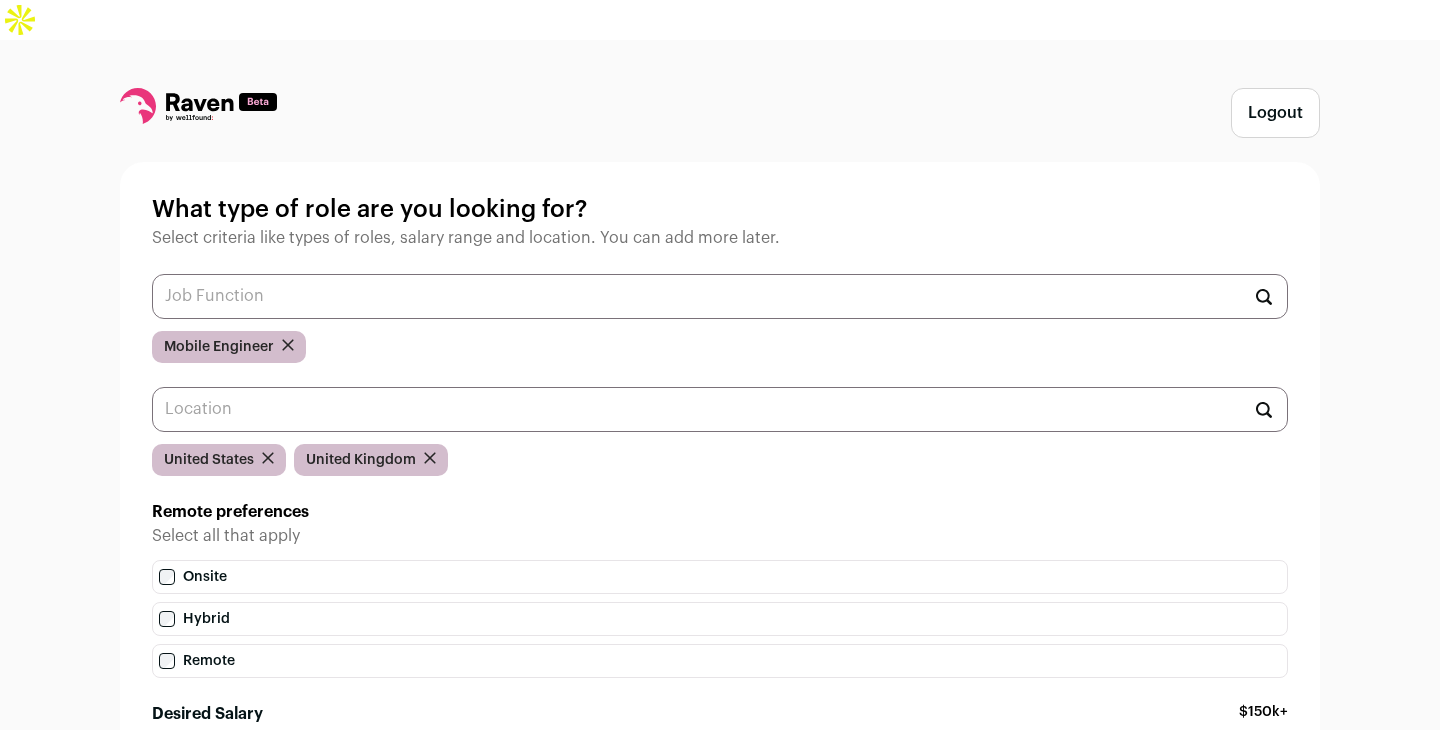 click on "Remote" at bounding box center (720, 661) 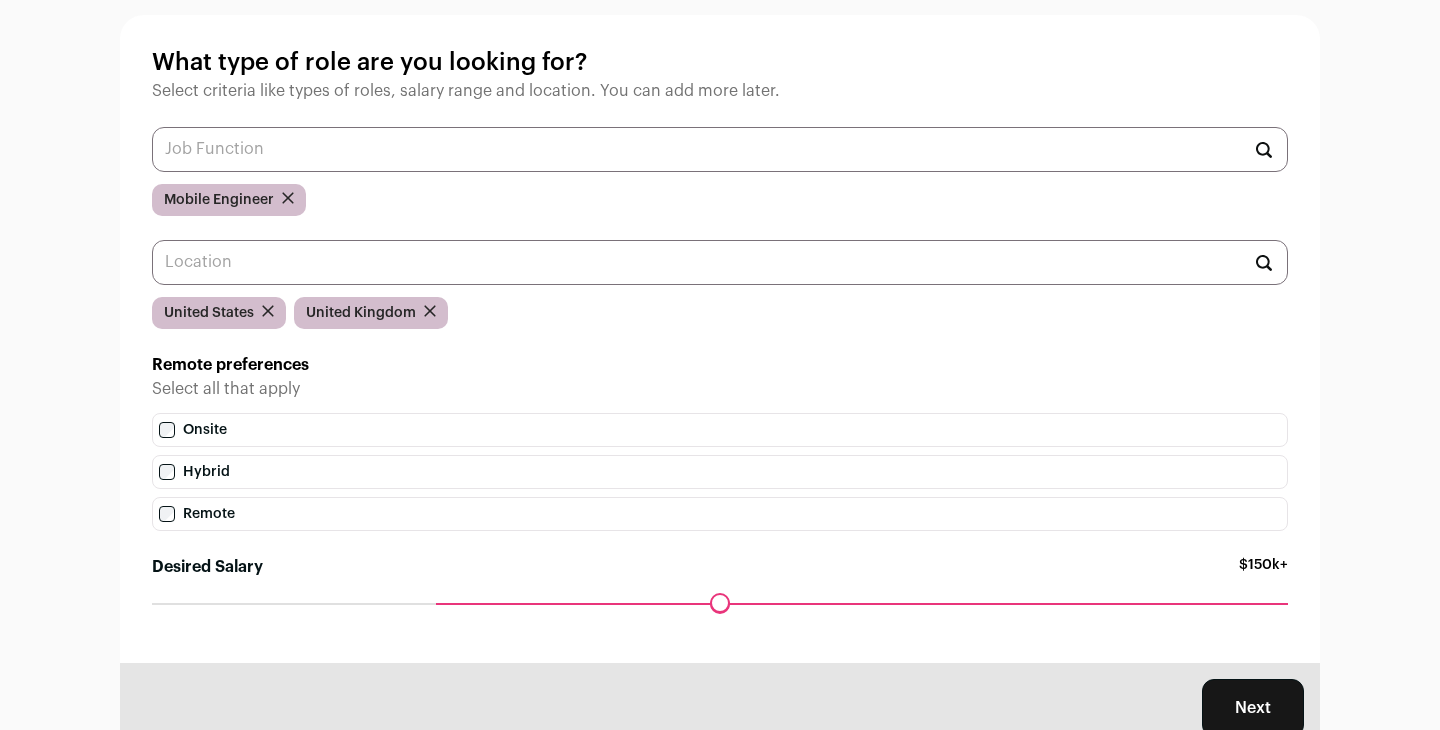 scroll, scrollTop: 178, scrollLeft: 0, axis: vertical 